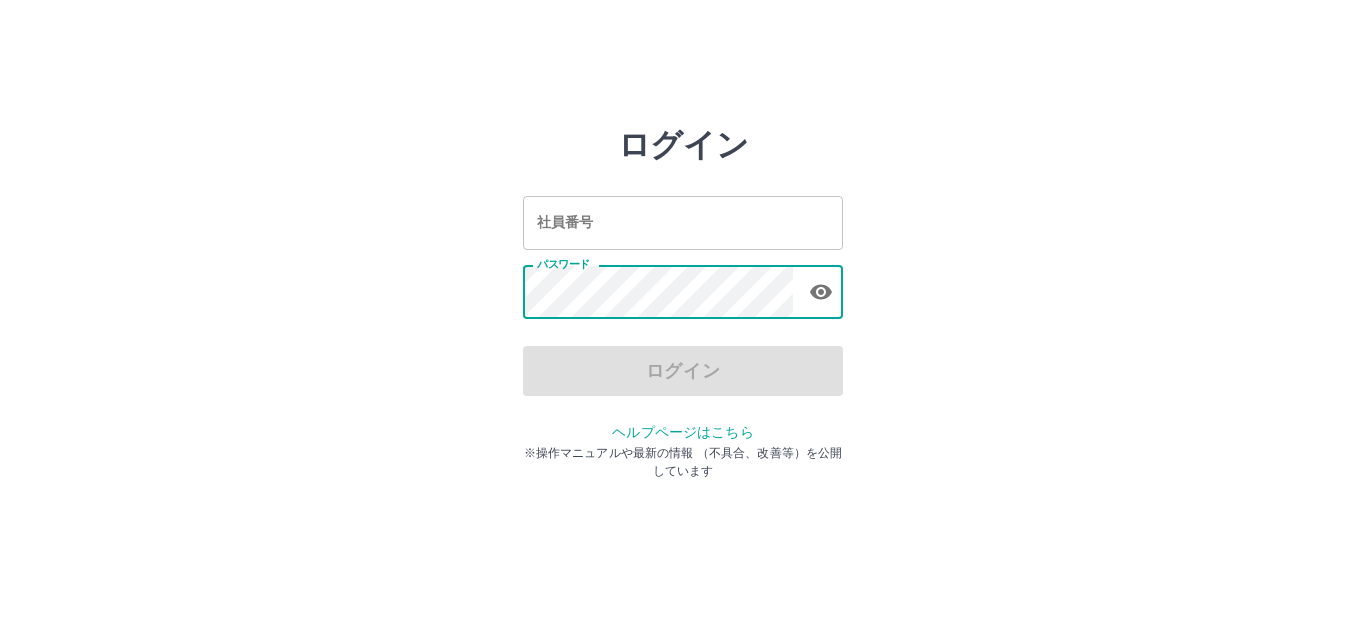 scroll, scrollTop: 0, scrollLeft: 0, axis: both 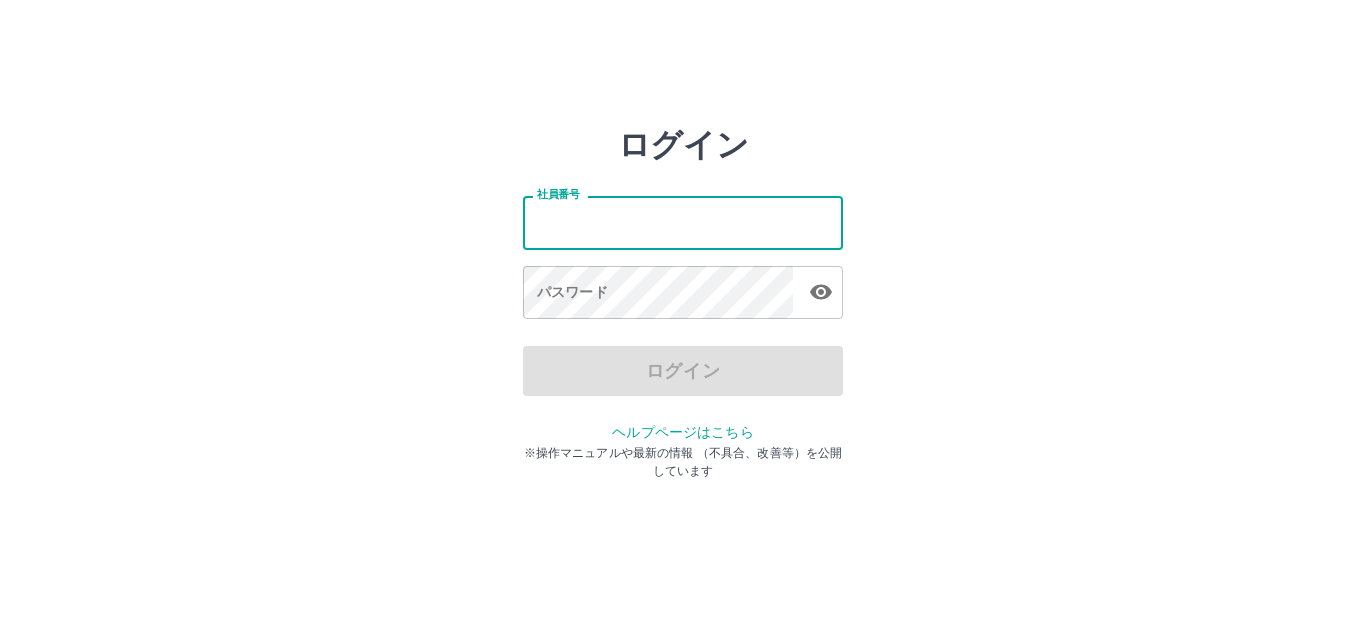 click on "社員番号" at bounding box center (683, 222) 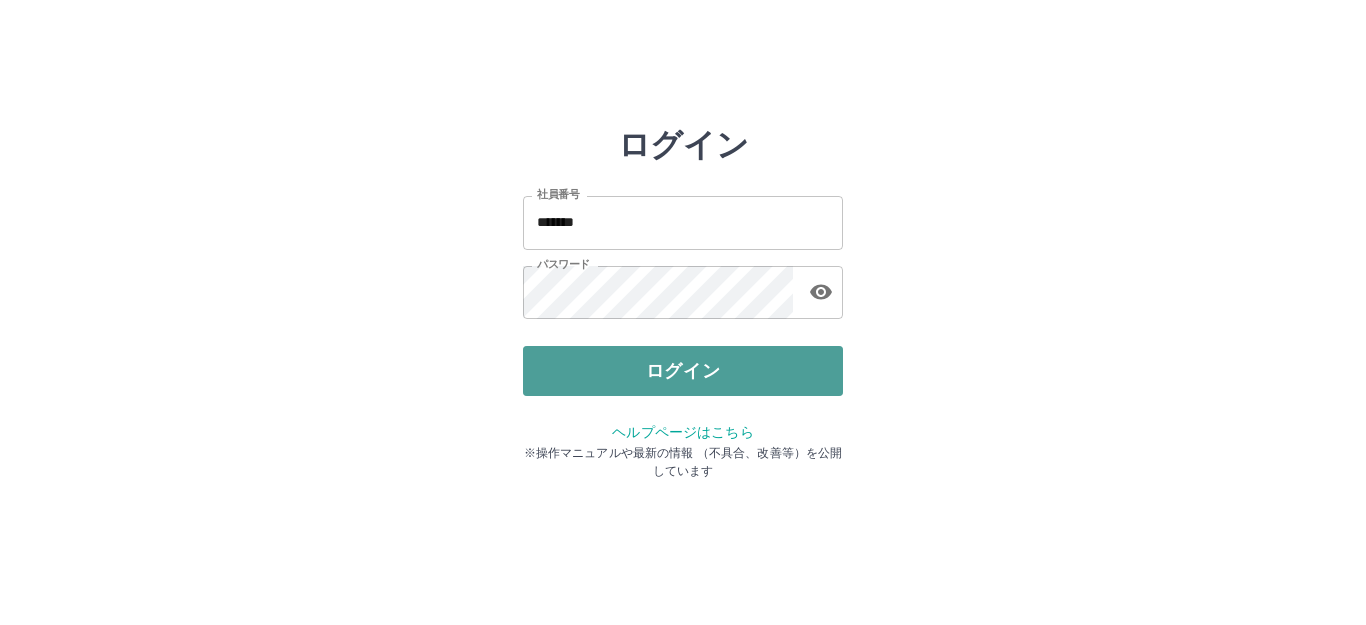 click on "ログイン" at bounding box center (683, 371) 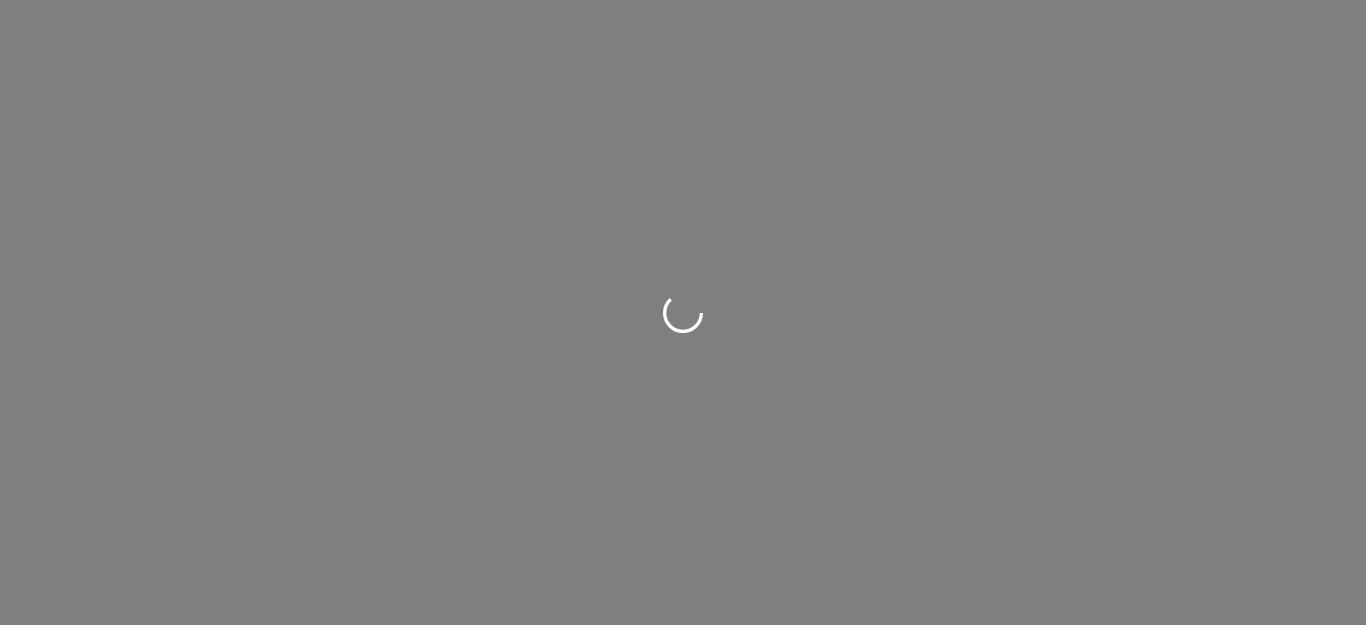 scroll, scrollTop: 0, scrollLeft: 0, axis: both 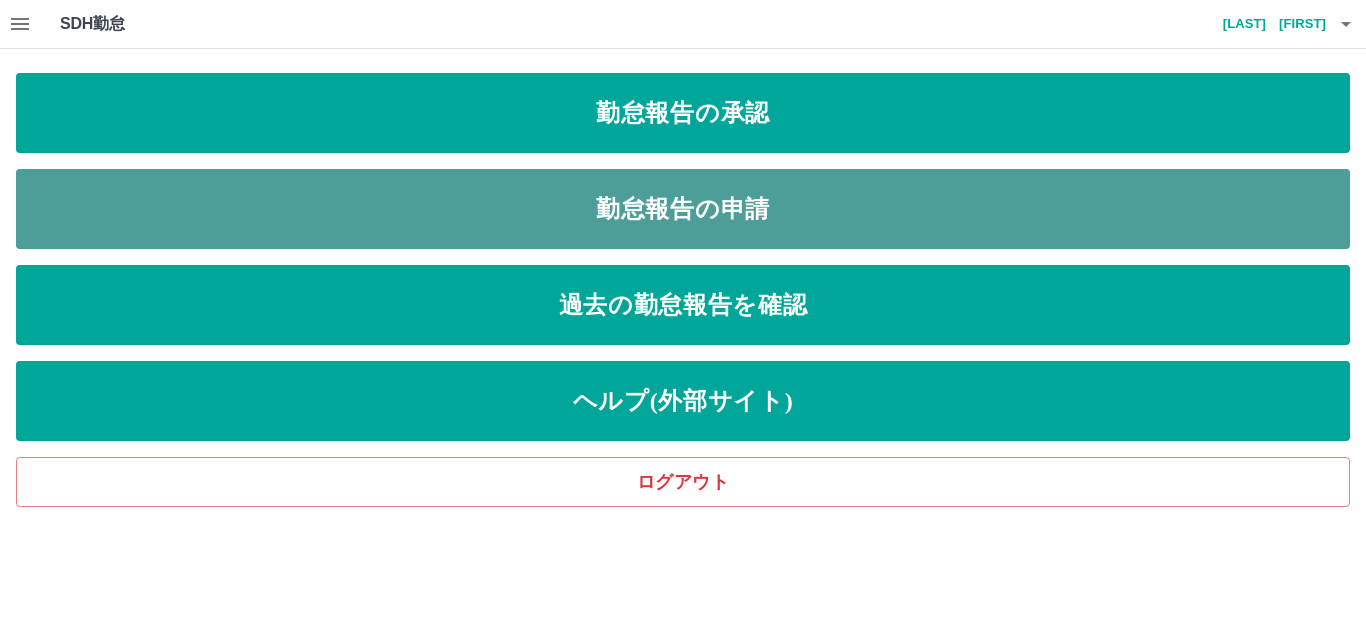 click on "勤怠報告の申請" at bounding box center (683, 209) 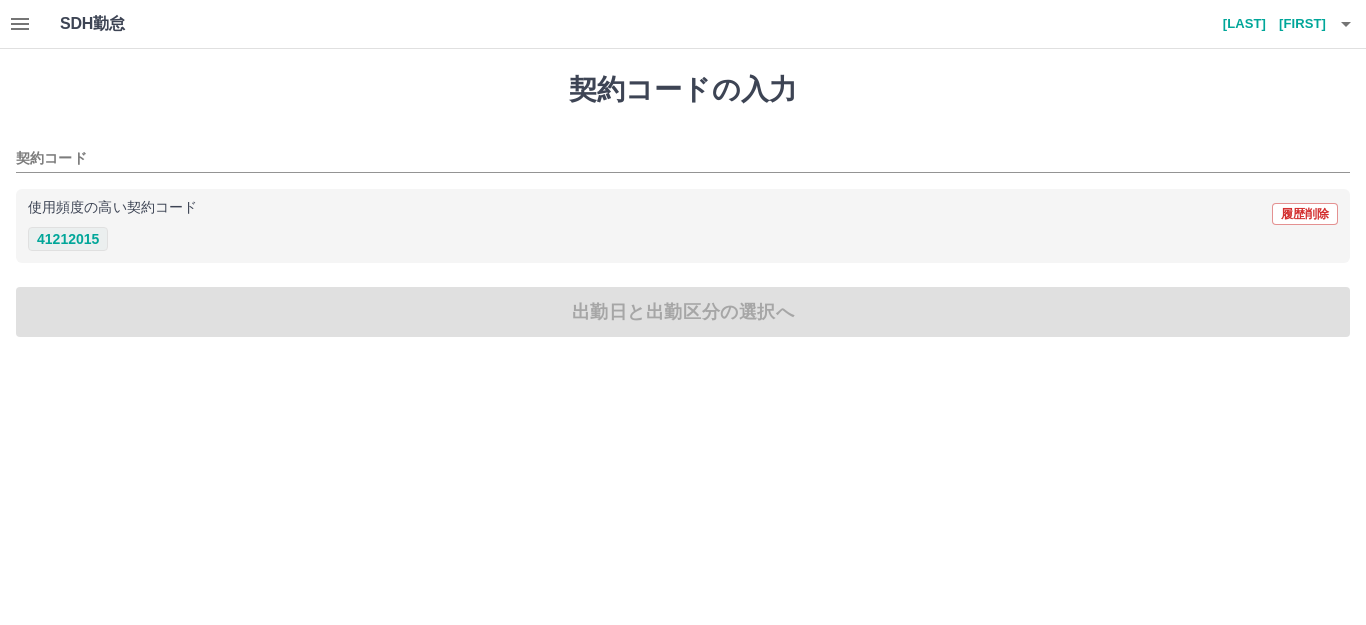 click on "41212015" at bounding box center (68, 239) 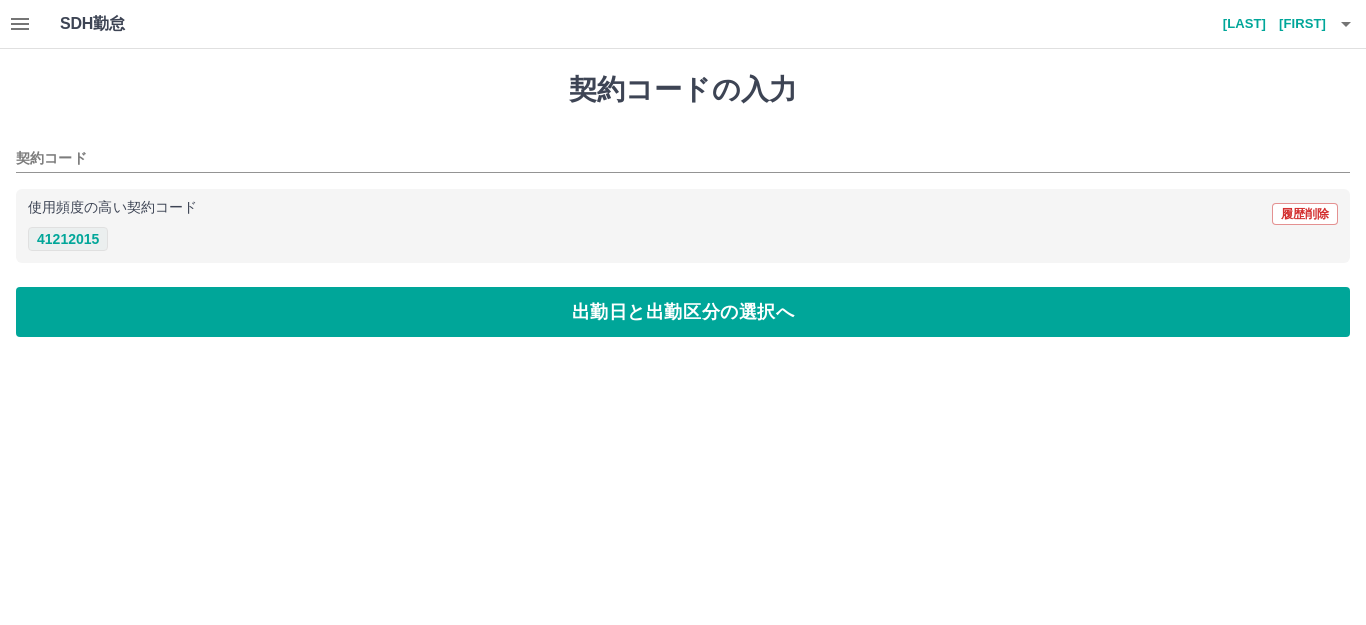 type on "********" 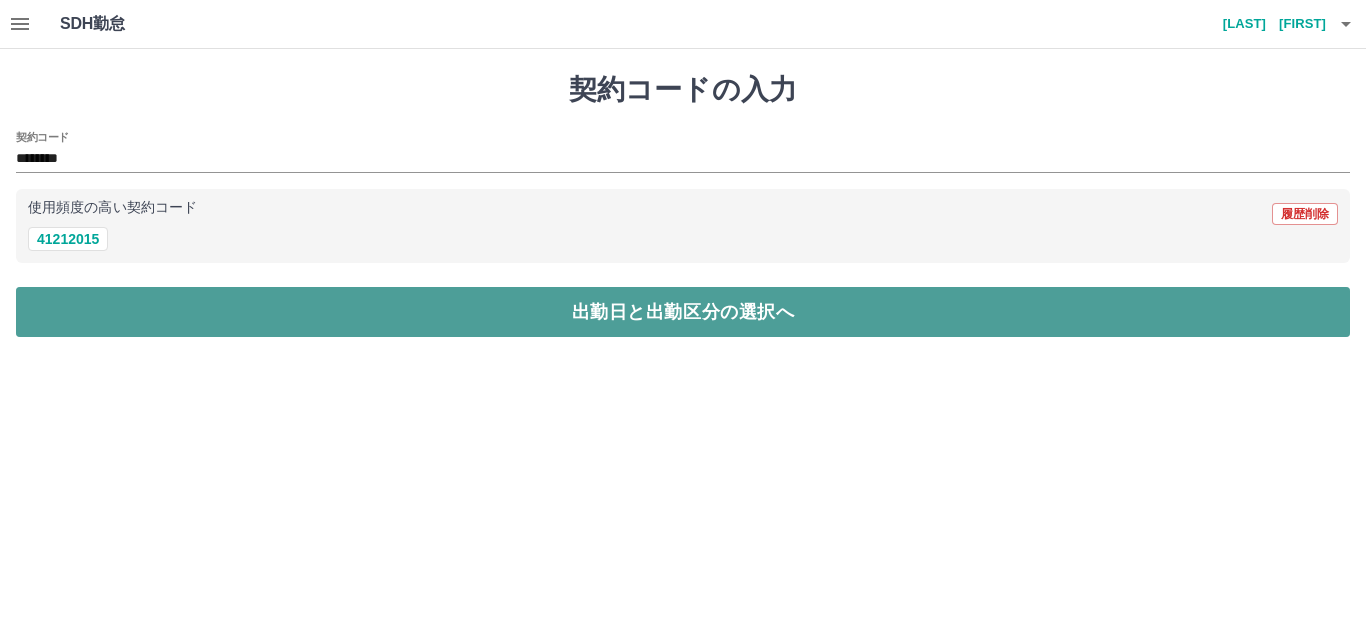 click on "出勤日と出勤区分の選択へ" at bounding box center [683, 312] 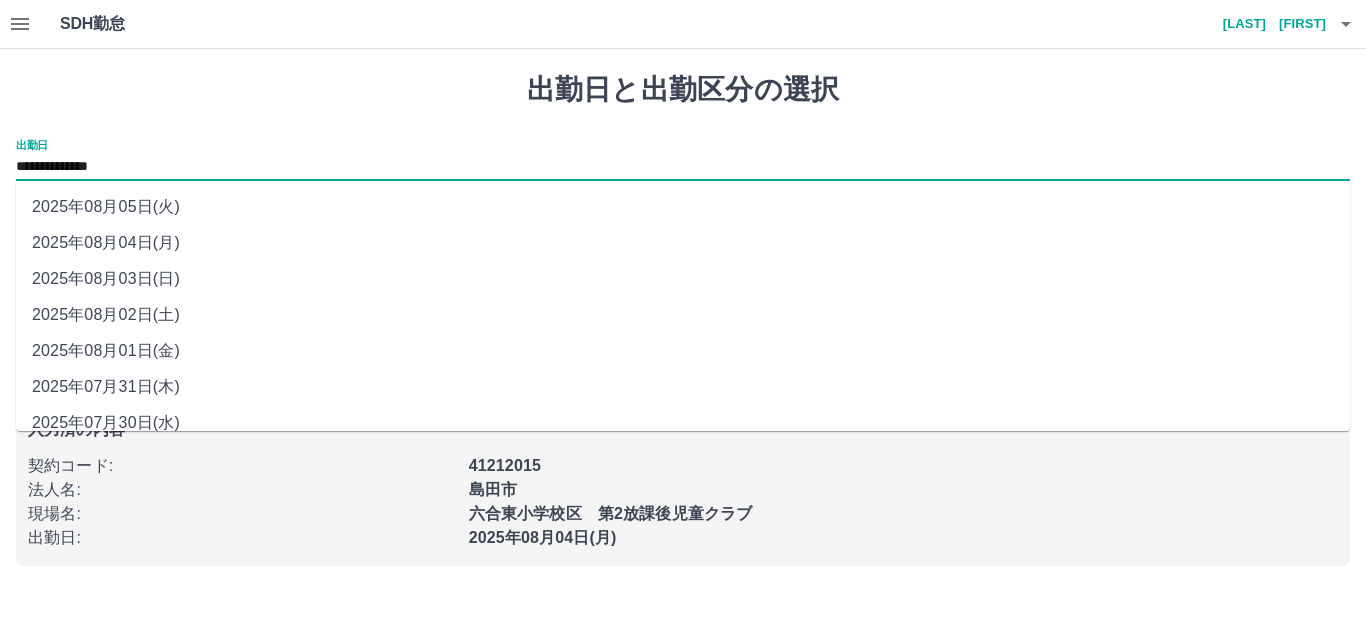 click on "**********" at bounding box center (683, 167) 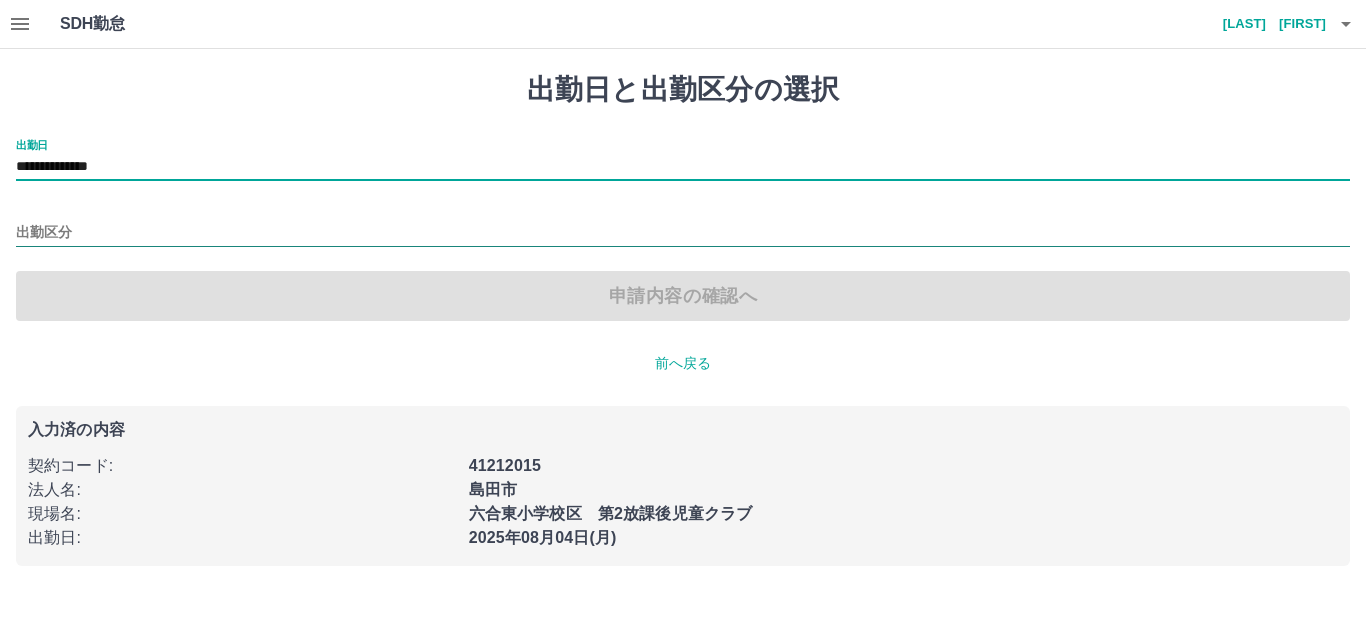 click on "出勤区分" at bounding box center (683, 233) 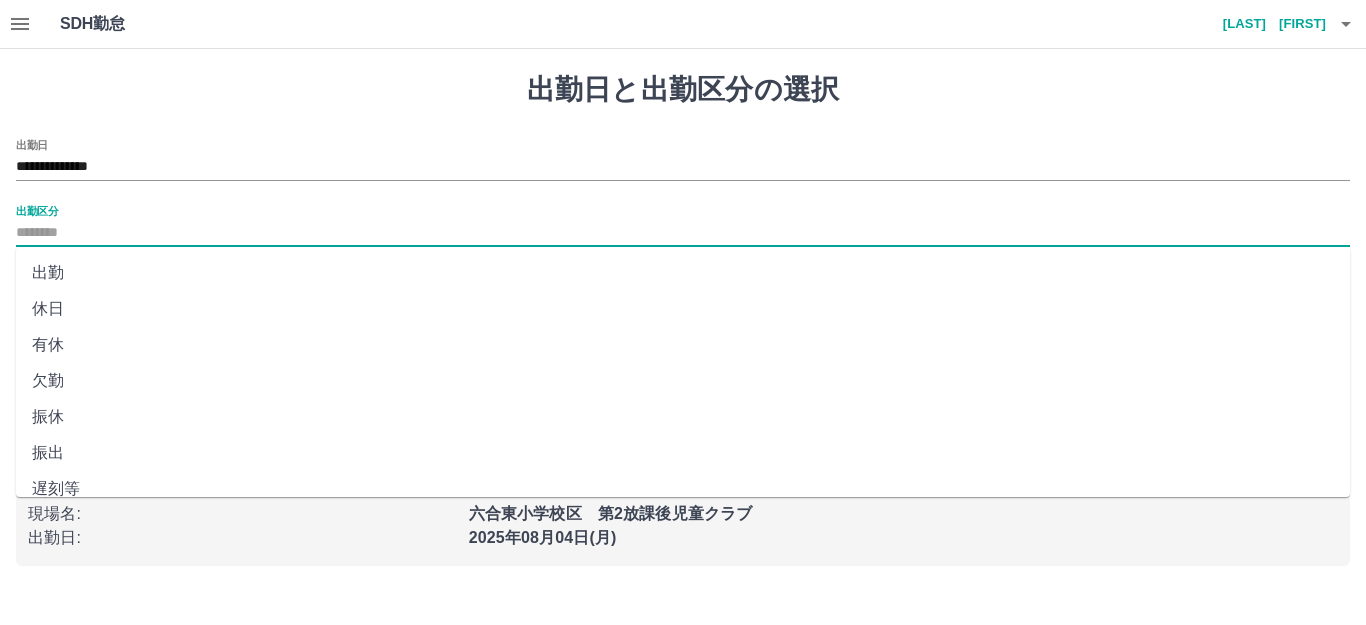 click on "休日" at bounding box center (683, 309) 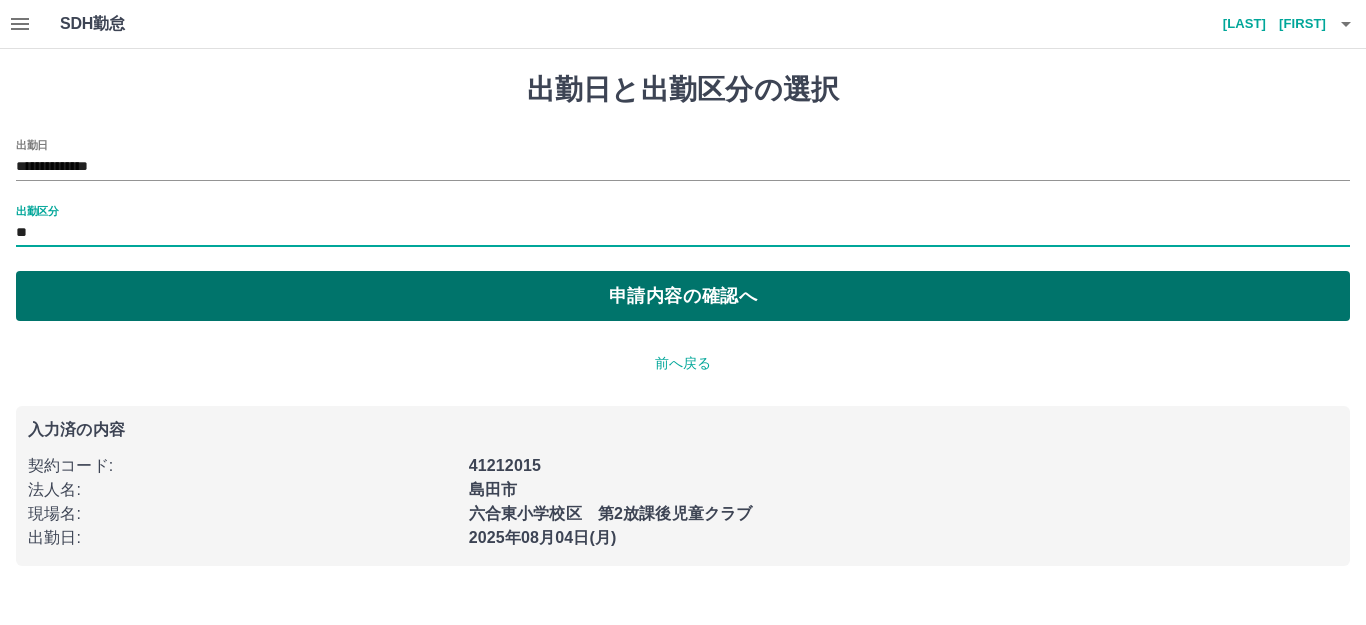 click on "申請内容の確認へ" at bounding box center (683, 296) 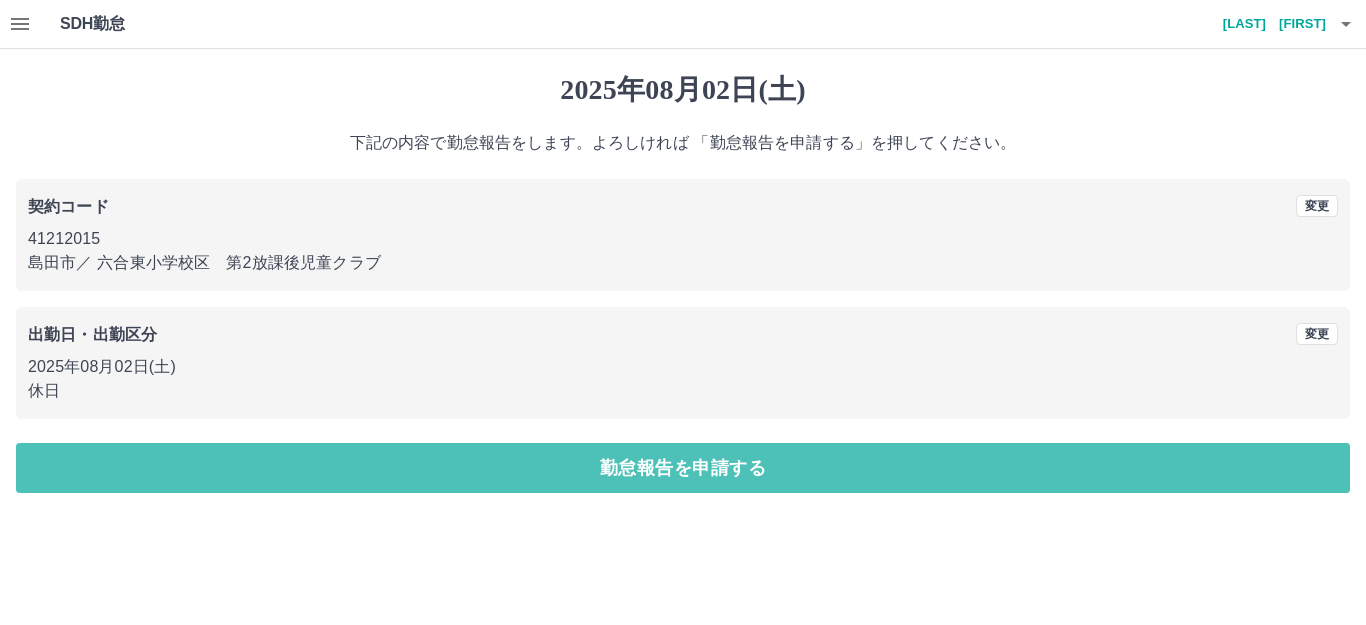 click on "勤怠報告を申請する" at bounding box center [683, 468] 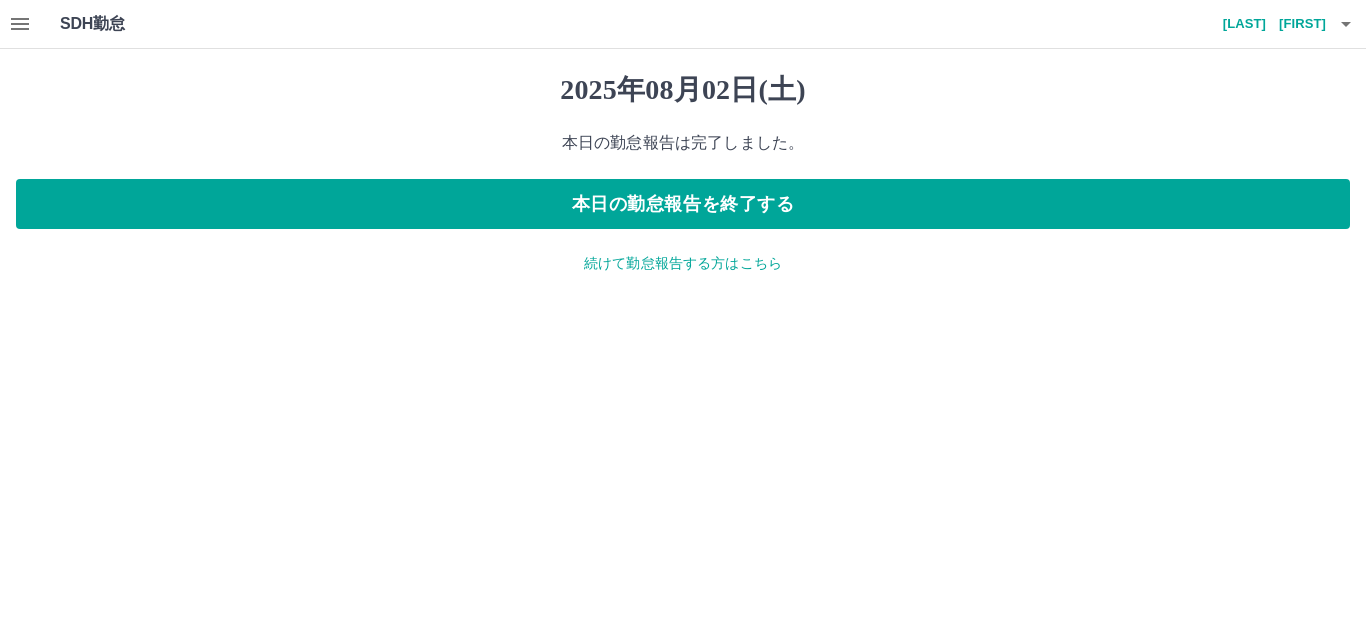 click on "続けて勤怠報告する方はこちら" at bounding box center [683, 263] 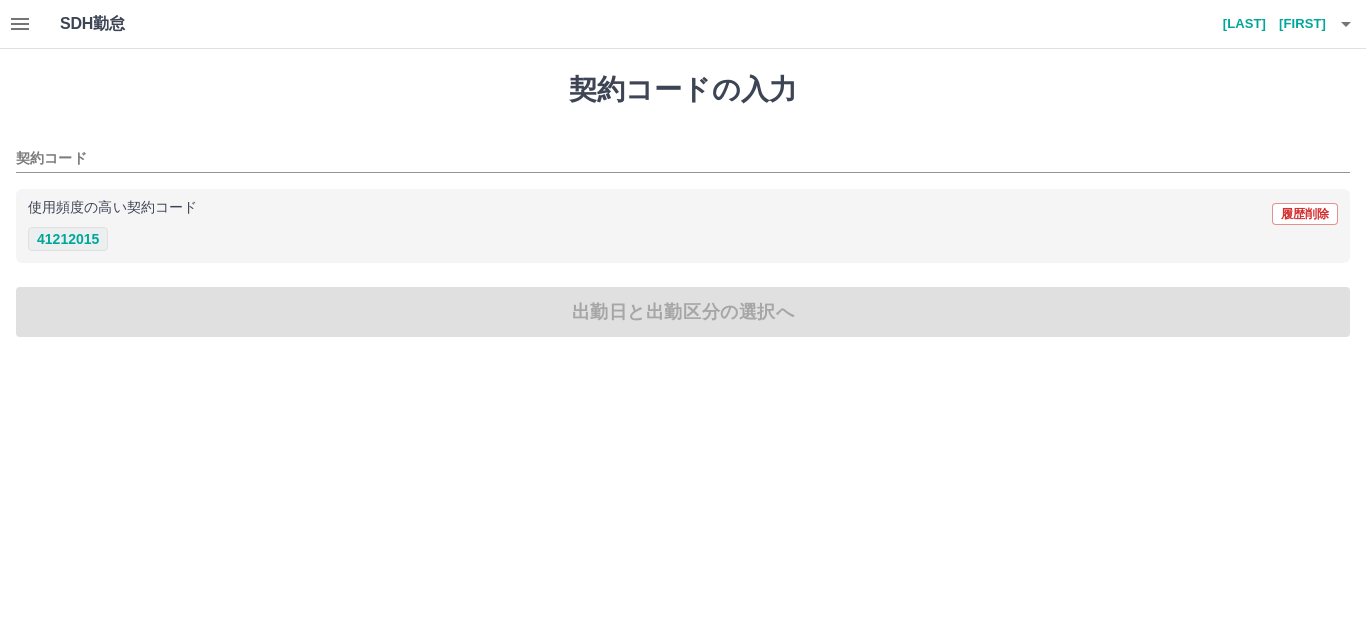 click on "41212015" at bounding box center (68, 239) 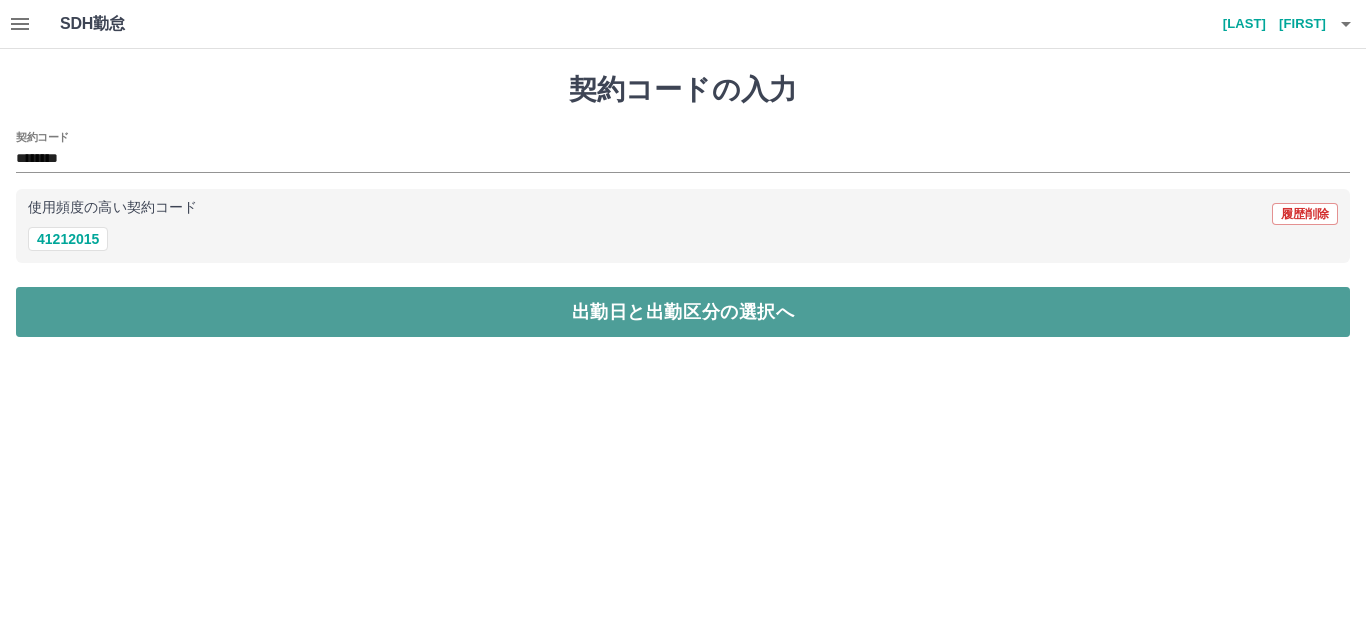 click on "出勤日と出勤区分の選択へ" at bounding box center (683, 312) 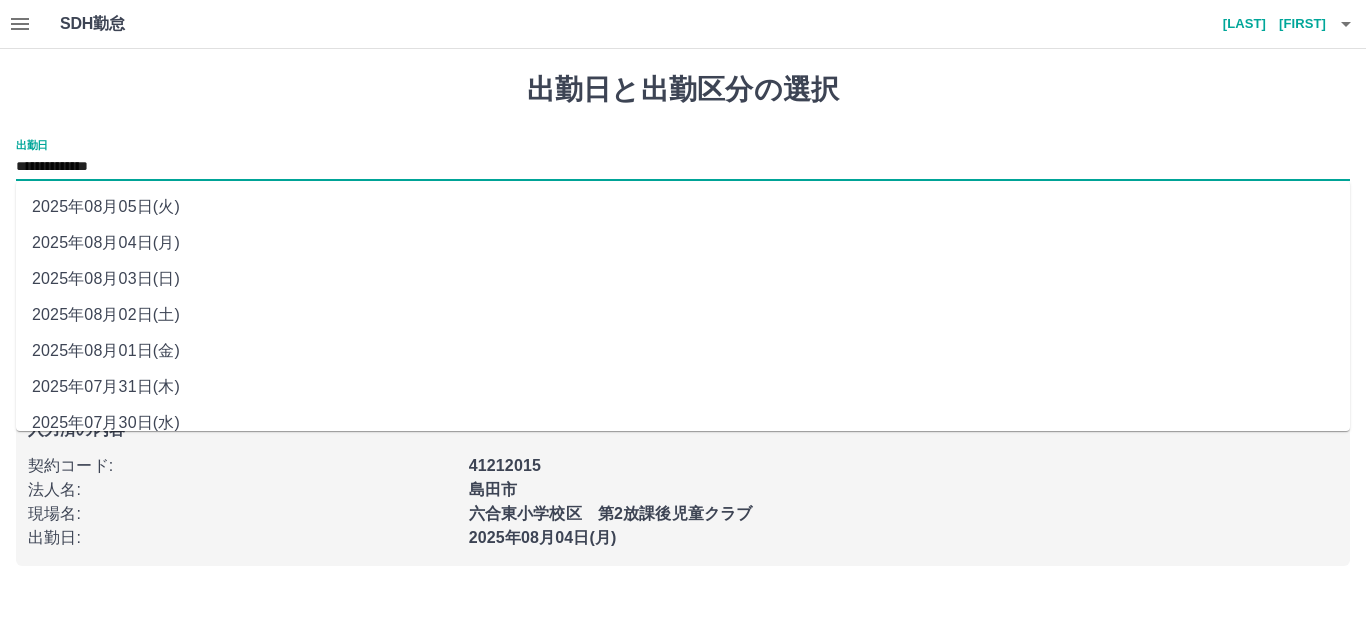 click on "**********" at bounding box center (683, 167) 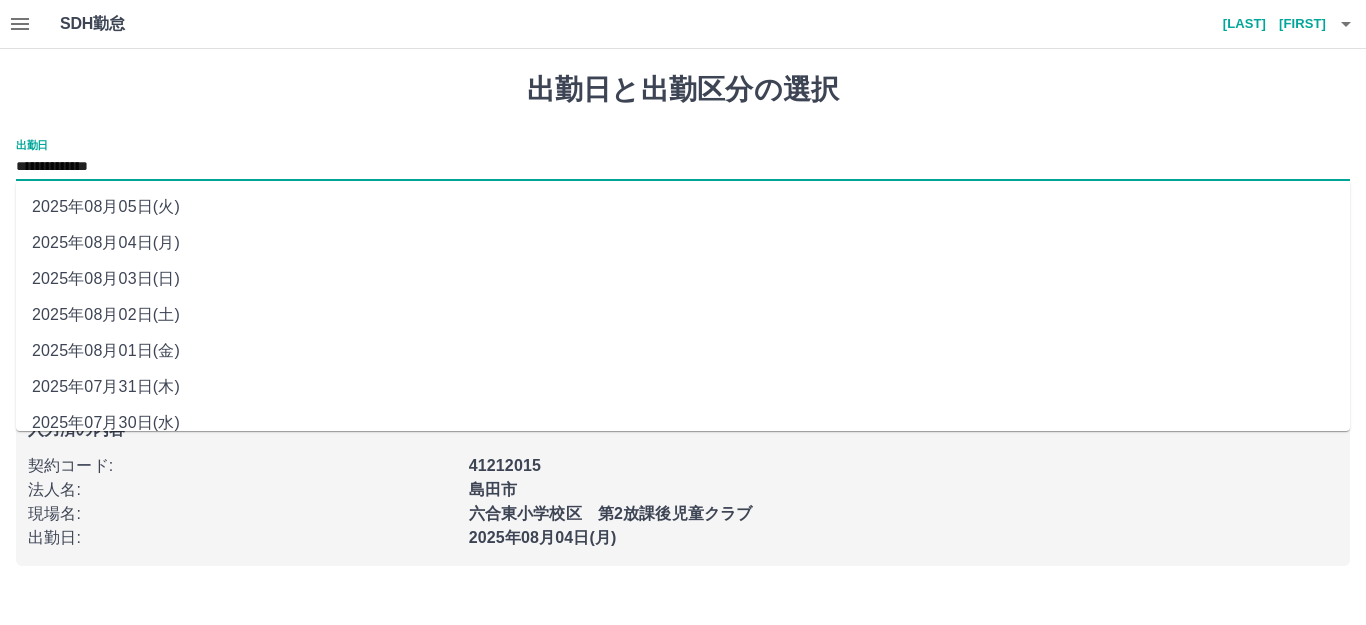 click on "2025年08月03日(日)" at bounding box center [683, 279] 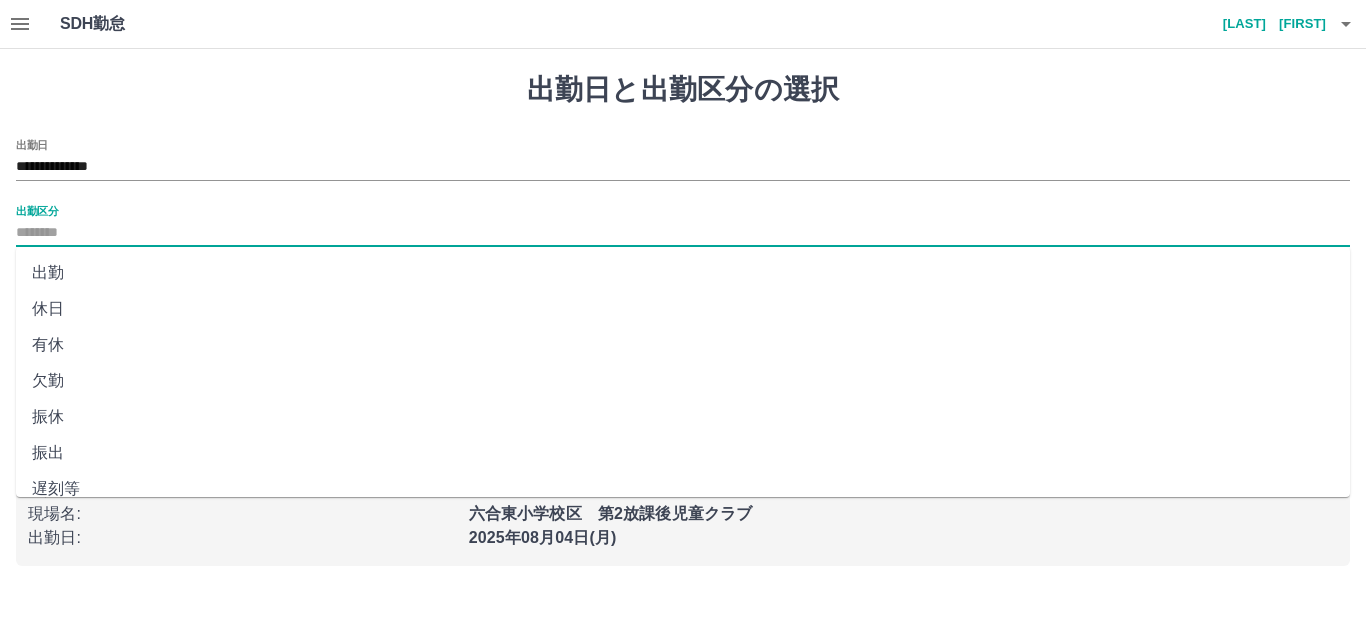 click on "出勤区分" at bounding box center [683, 233] 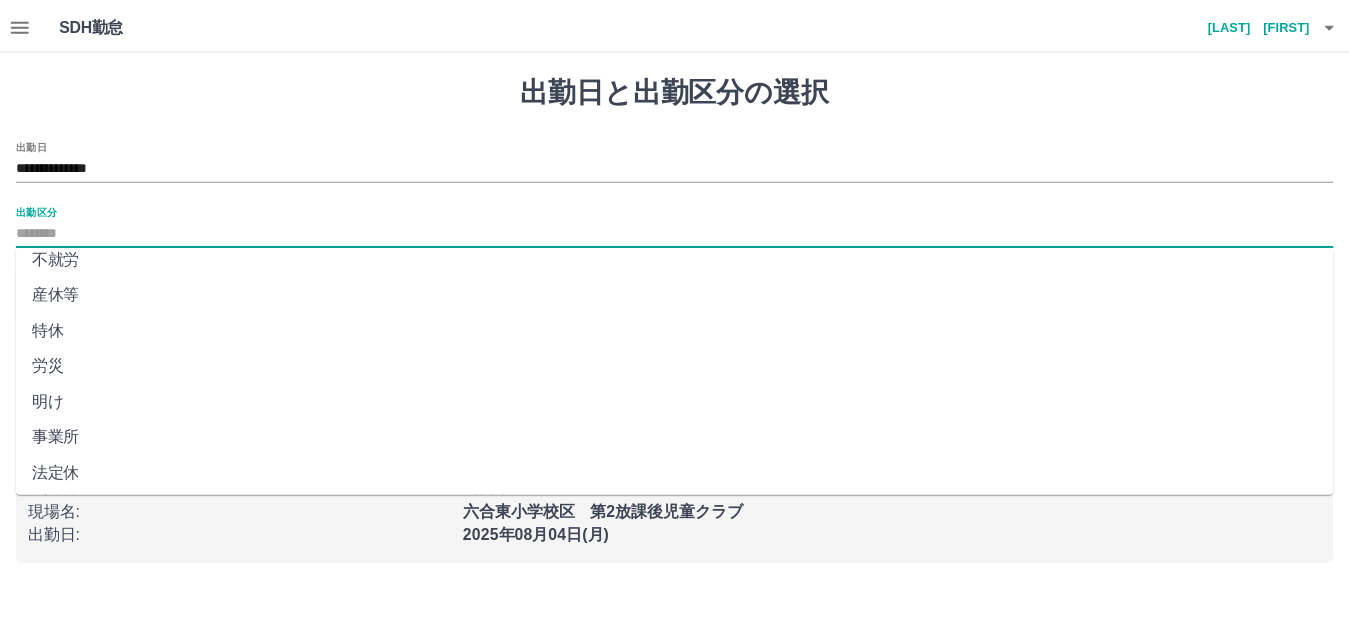 scroll, scrollTop: 400, scrollLeft: 0, axis: vertical 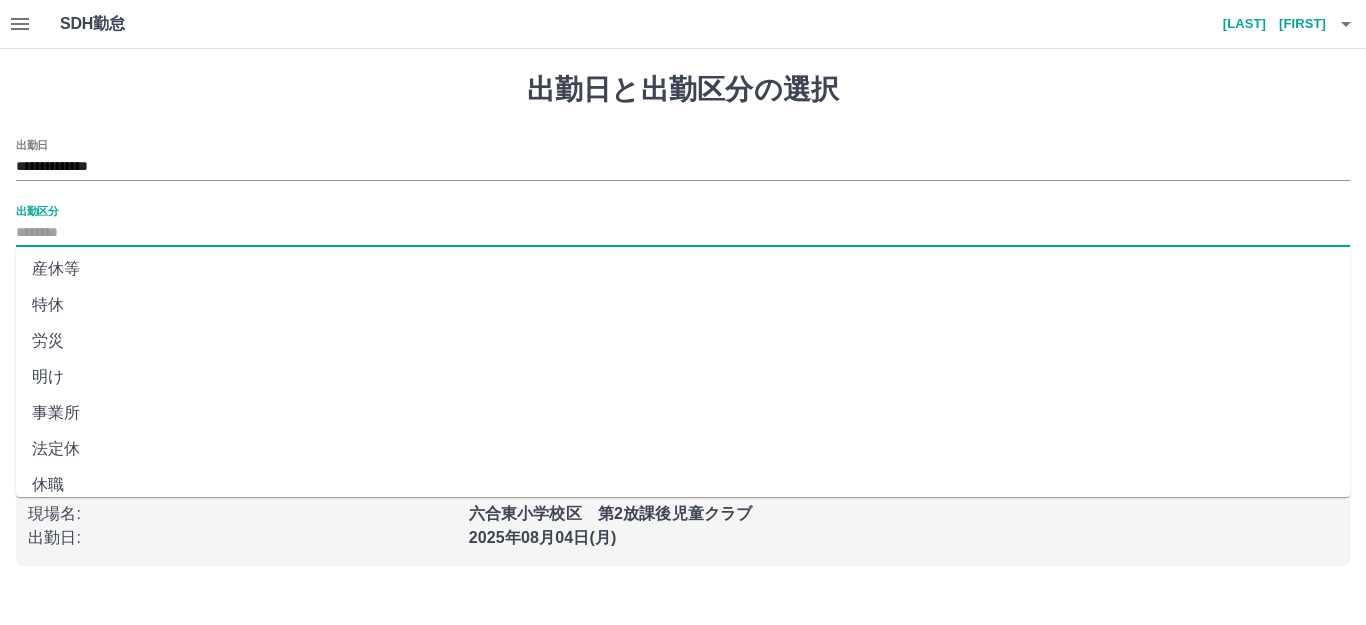 click on "法定休" at bounding box center (683, 449) 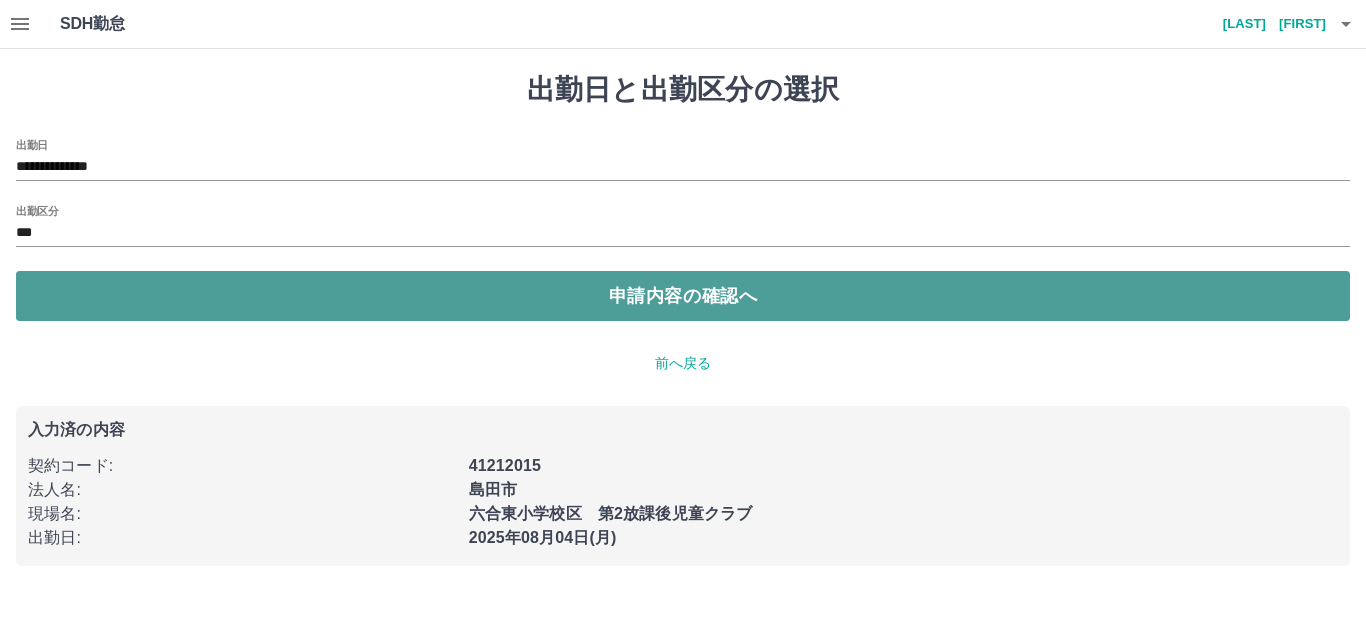 click on "申請内容の確認へ" at bounding box center (683, 296) 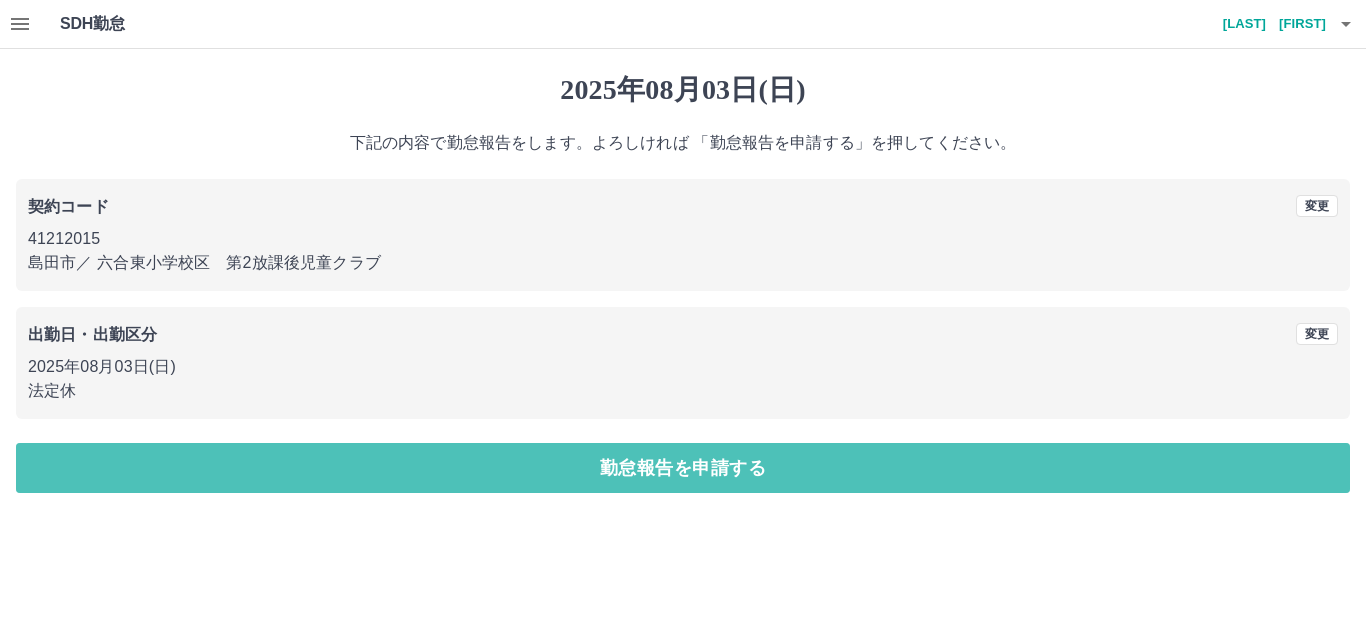 click on "勤怠報告を申請する" at bounding box center (683, 468) 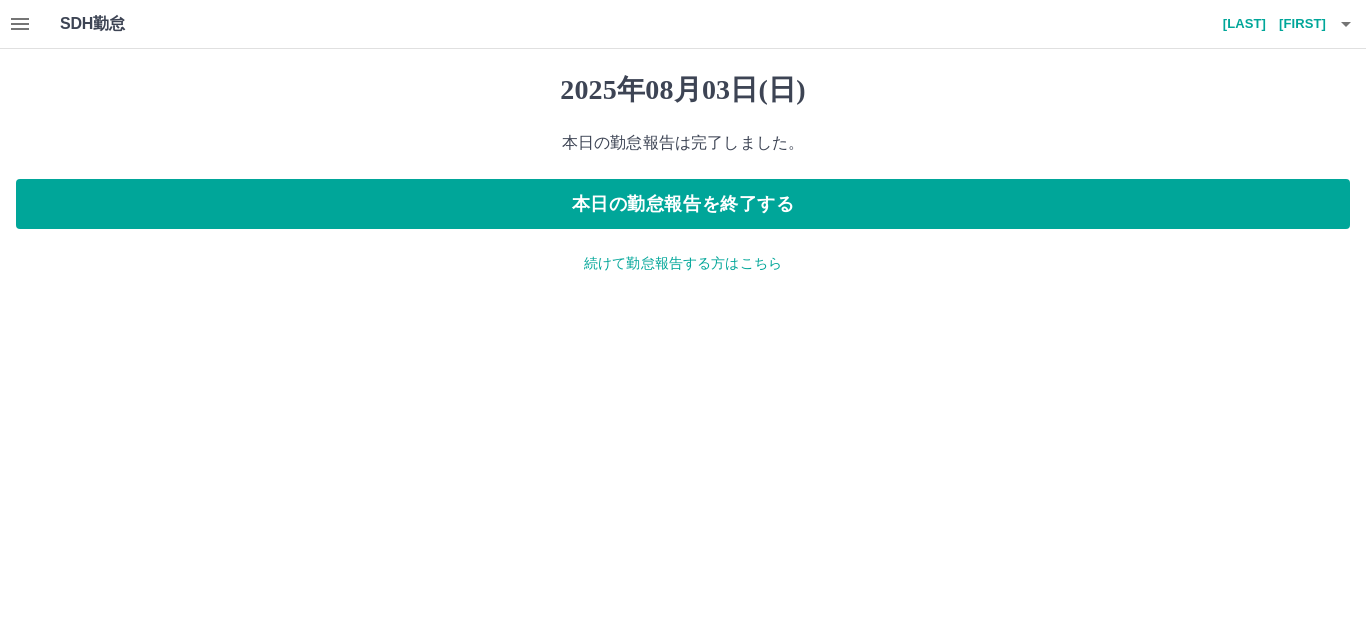 click on "続けて勤怠報告する方はこちら" at bounding box center [683, 263] 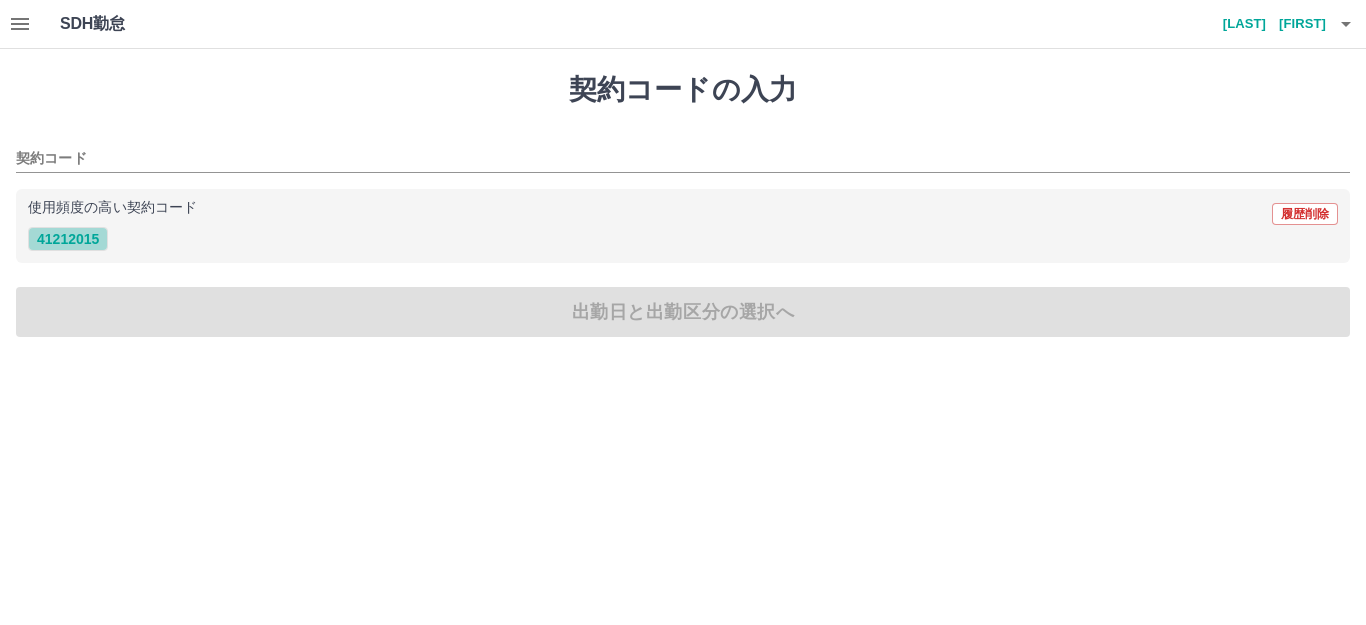 click on "41212015" at bounding box center [68, 239] 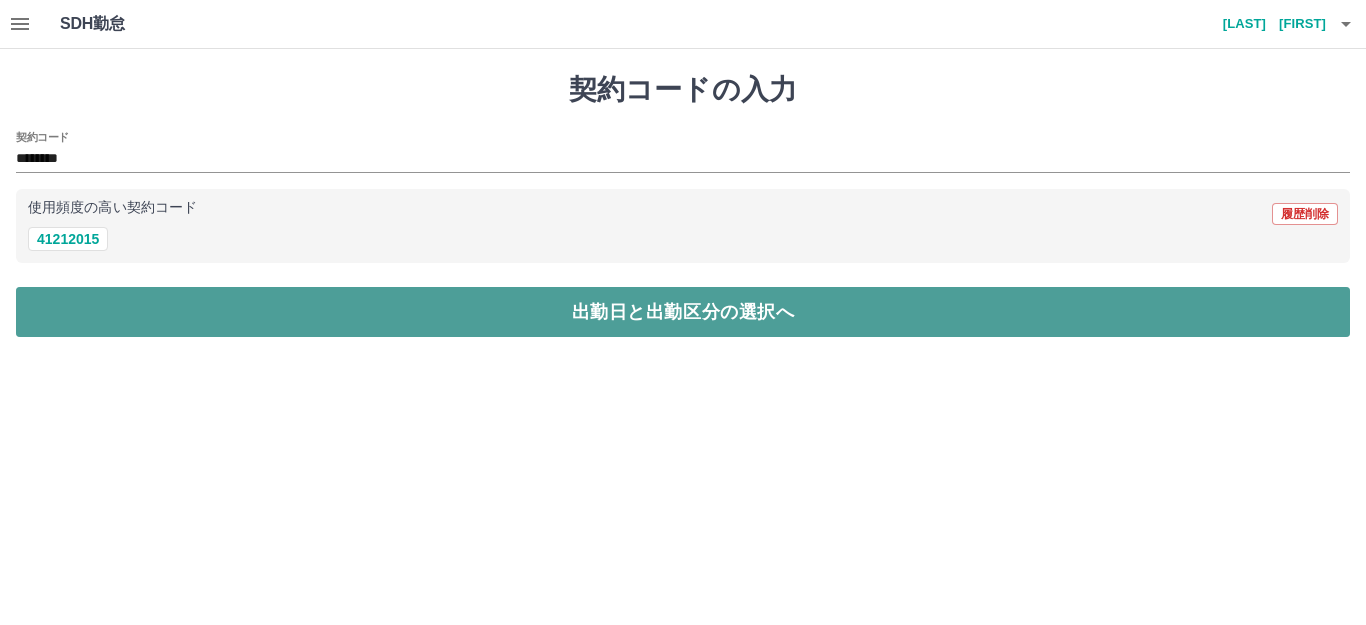 click on "出勤日と出勤区分の選択へ" at bounding box center [683, 312] 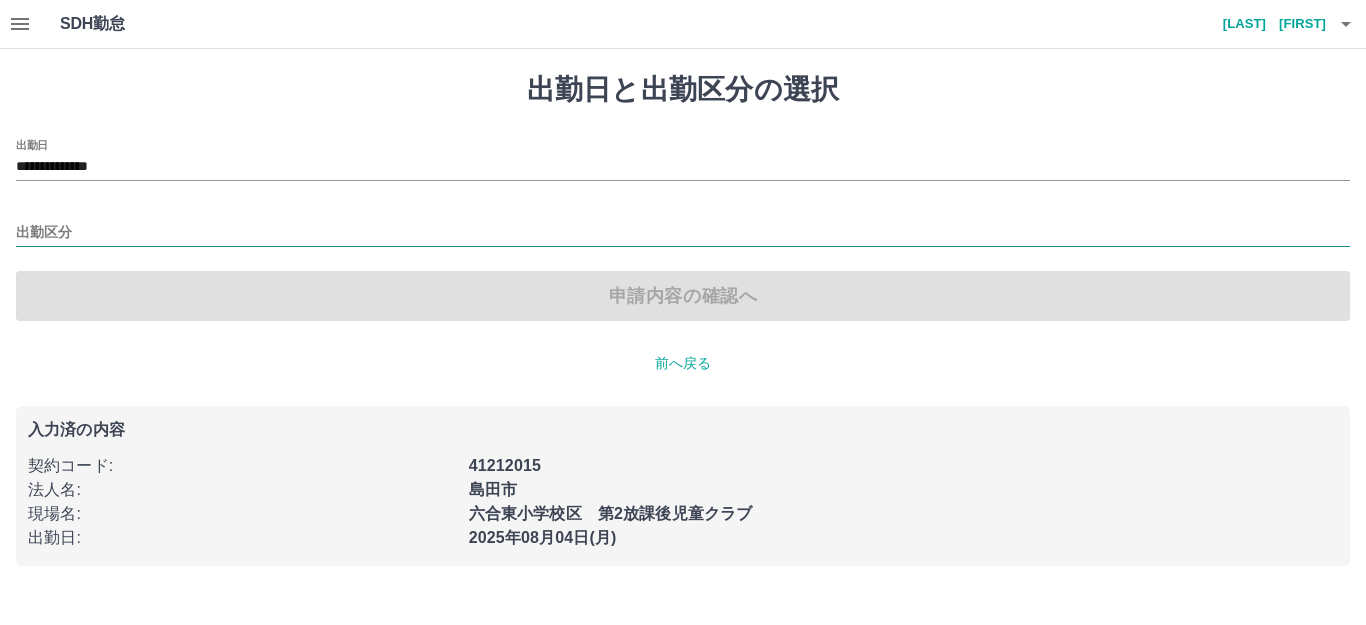 click on "出勤区分" at bounding box center (683, 233) 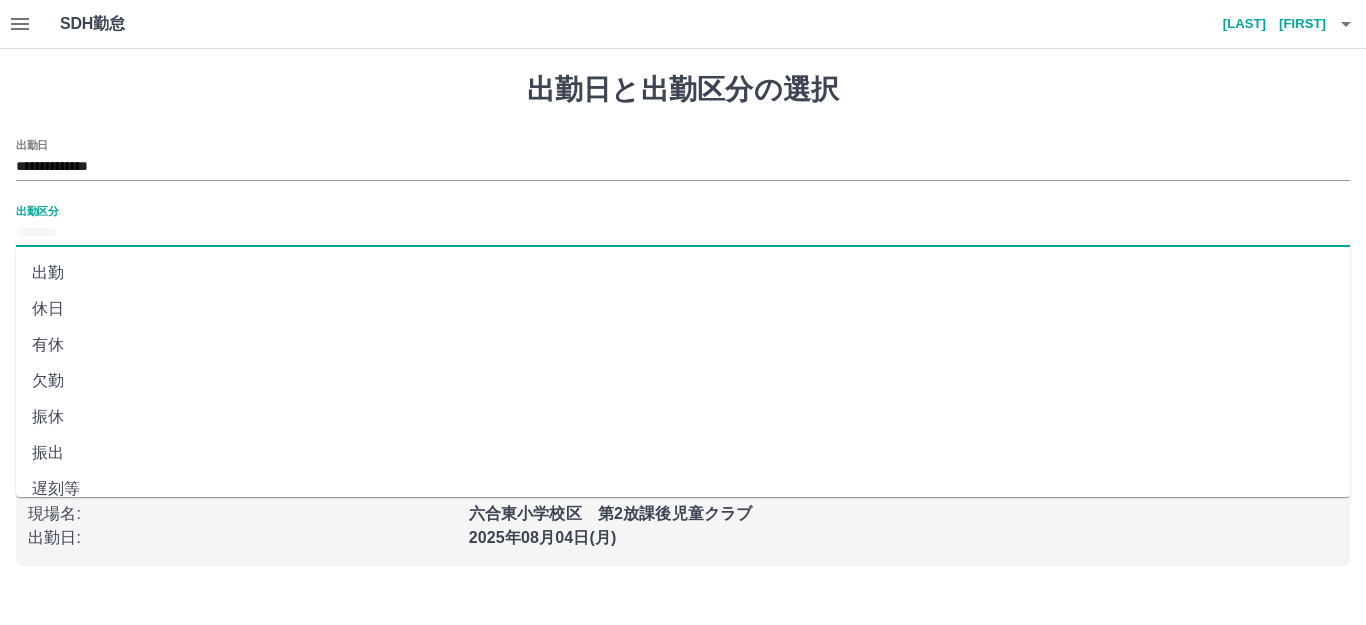 click on "出勤" at bounding box center (683, 273) 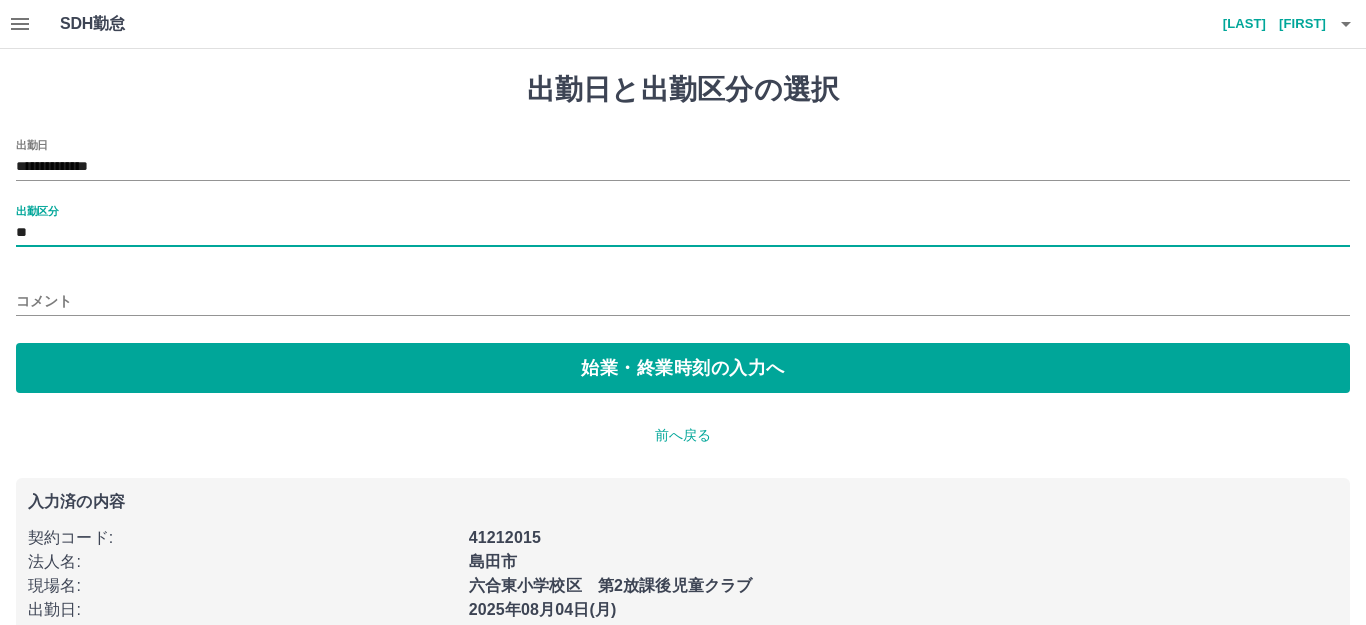 type on "**" 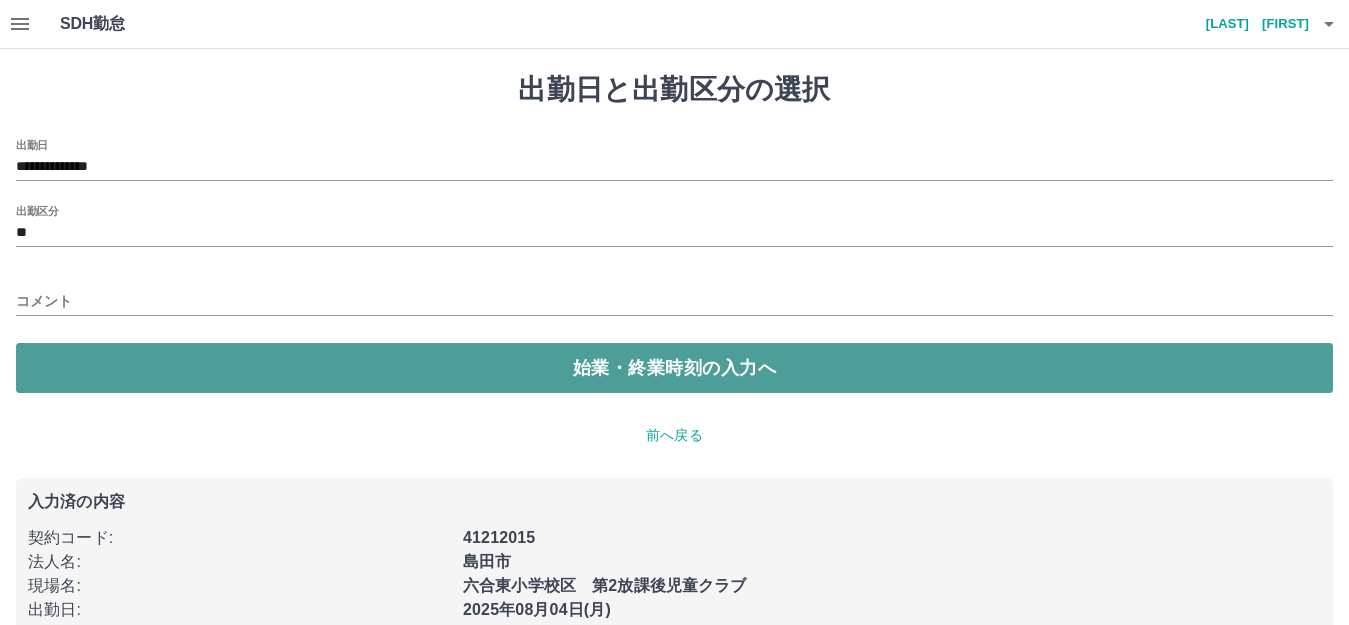 click on "始業・終業時刻の入力へ" at bounding box center [674, 368] 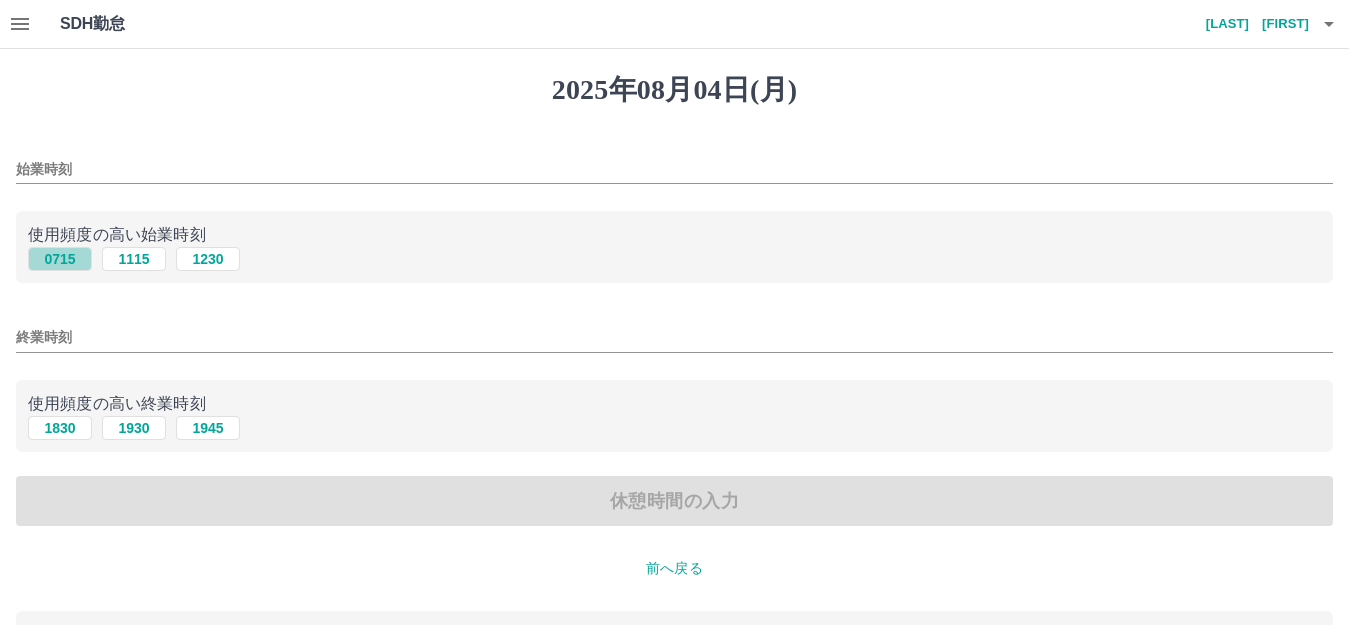 click on "0715" at bounding box center (60, 259) 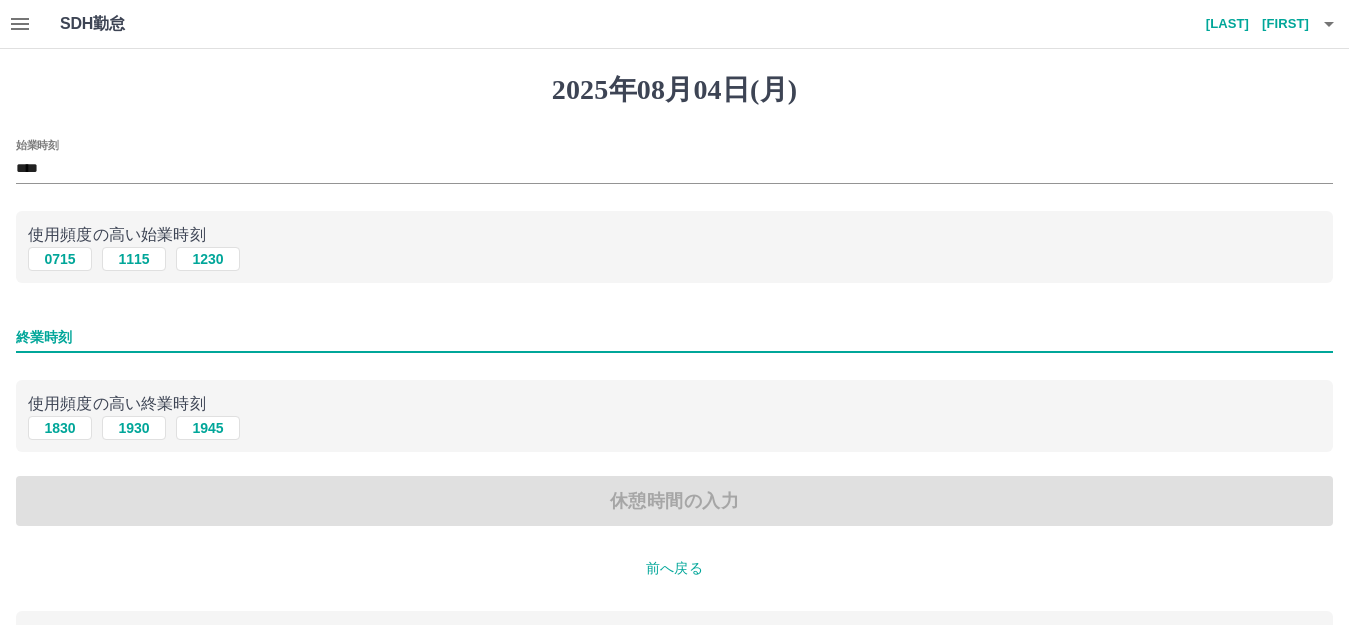 click on "終業時刻" at bounding box center (674, 337) 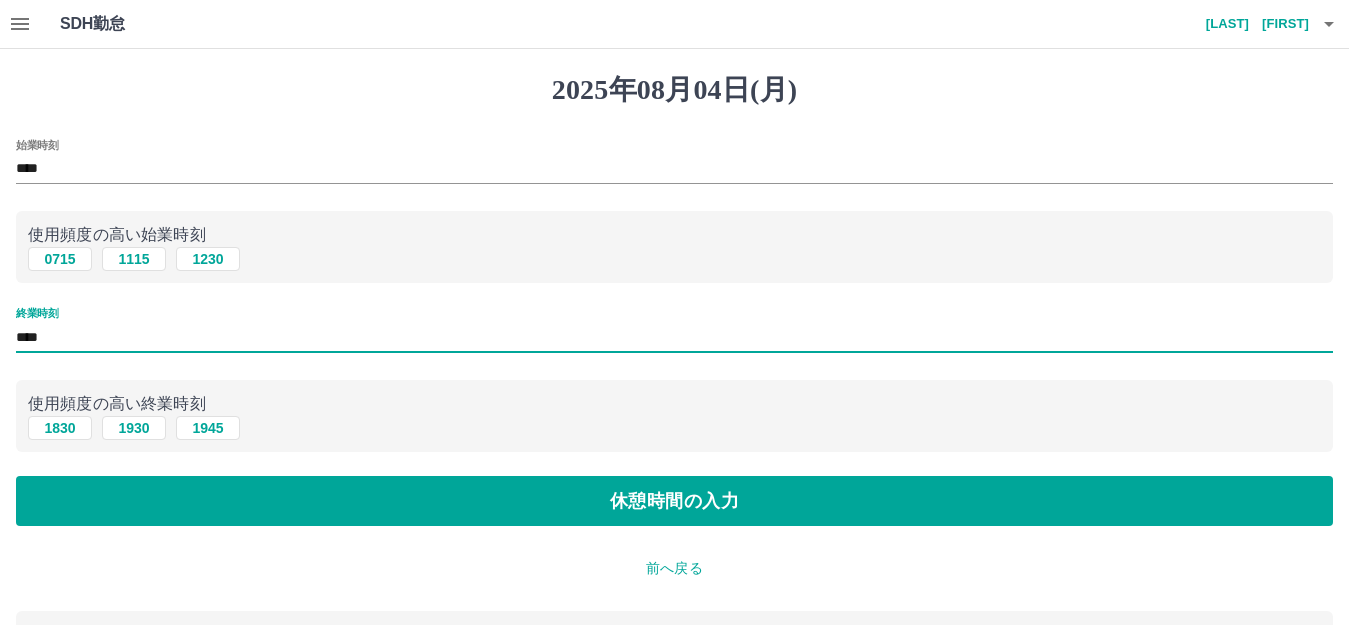 click on "****" at bounding box center (674, 337) 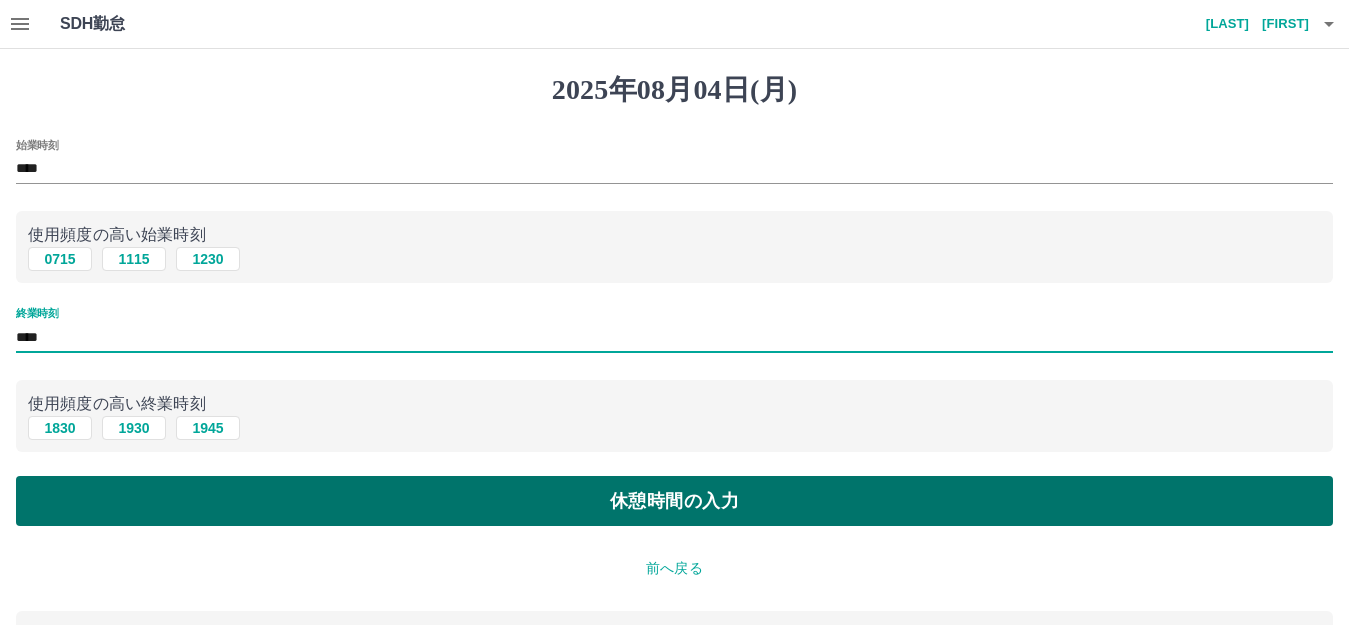 type on "****" 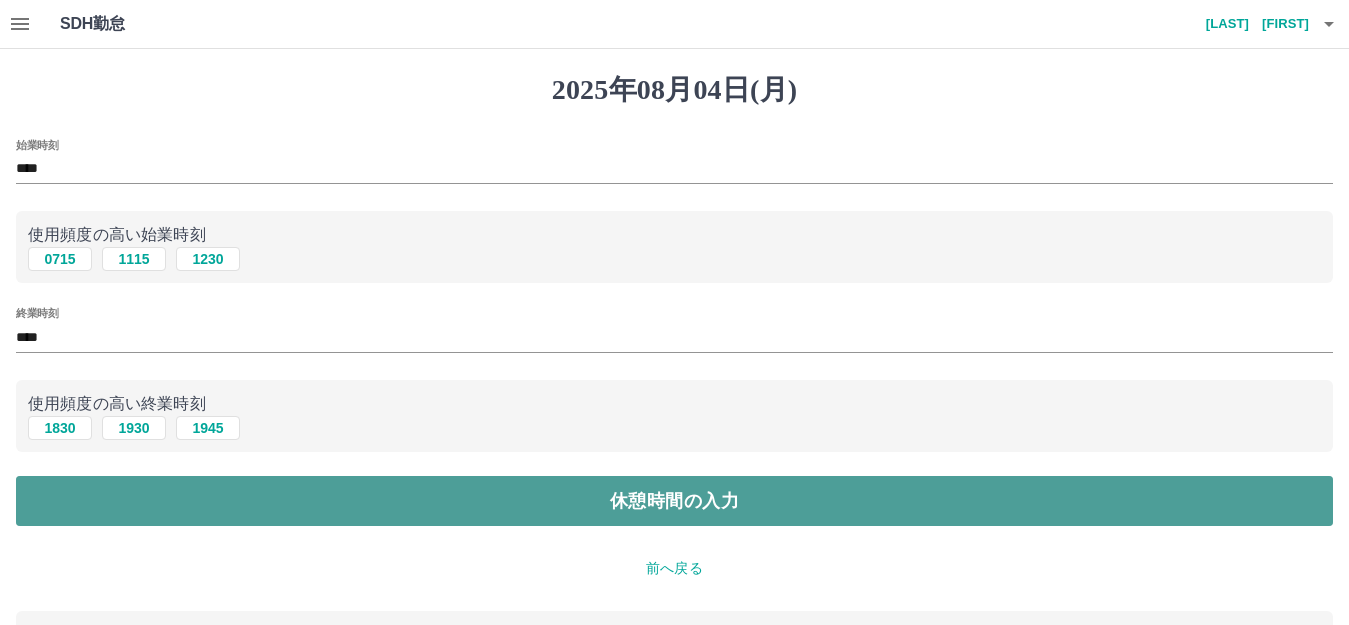 drag, startPoint x: 203, startPoint y: 490, endPoint x: 192, endPoint y: 484, distance: 12.529964 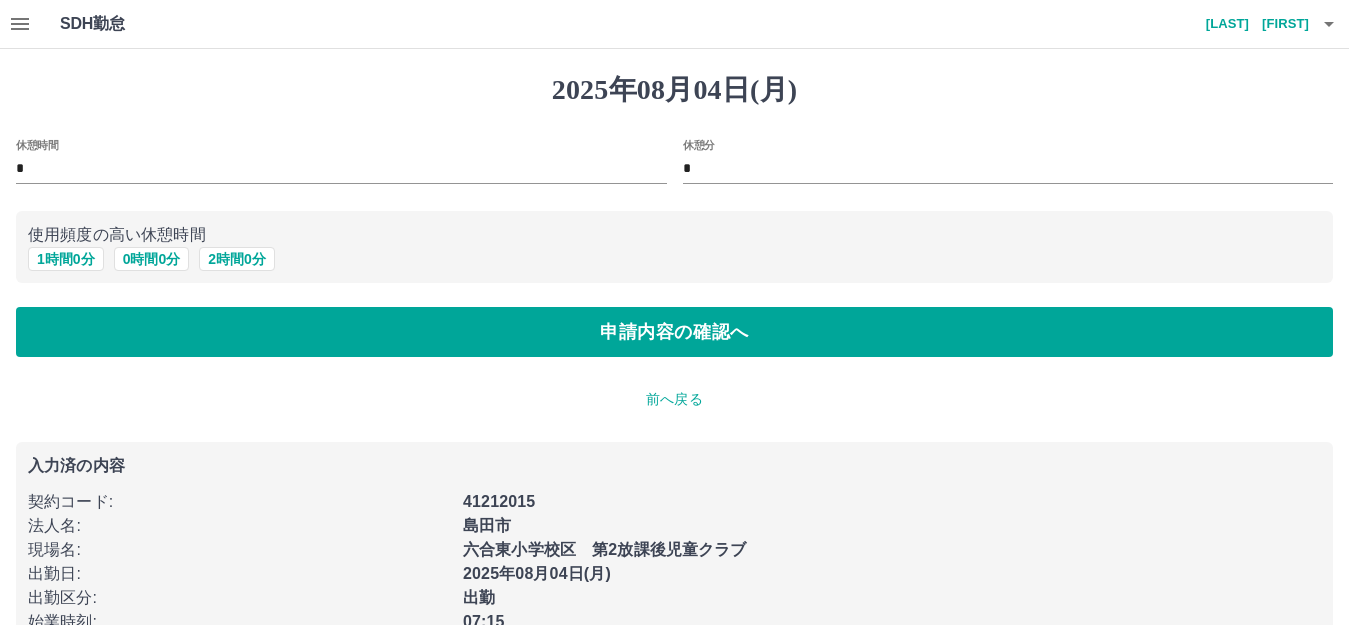 drag, startPoint x: 75, startPoint y: 263, endPoint x: 84, endPoint y: 297, distance: 35.17101 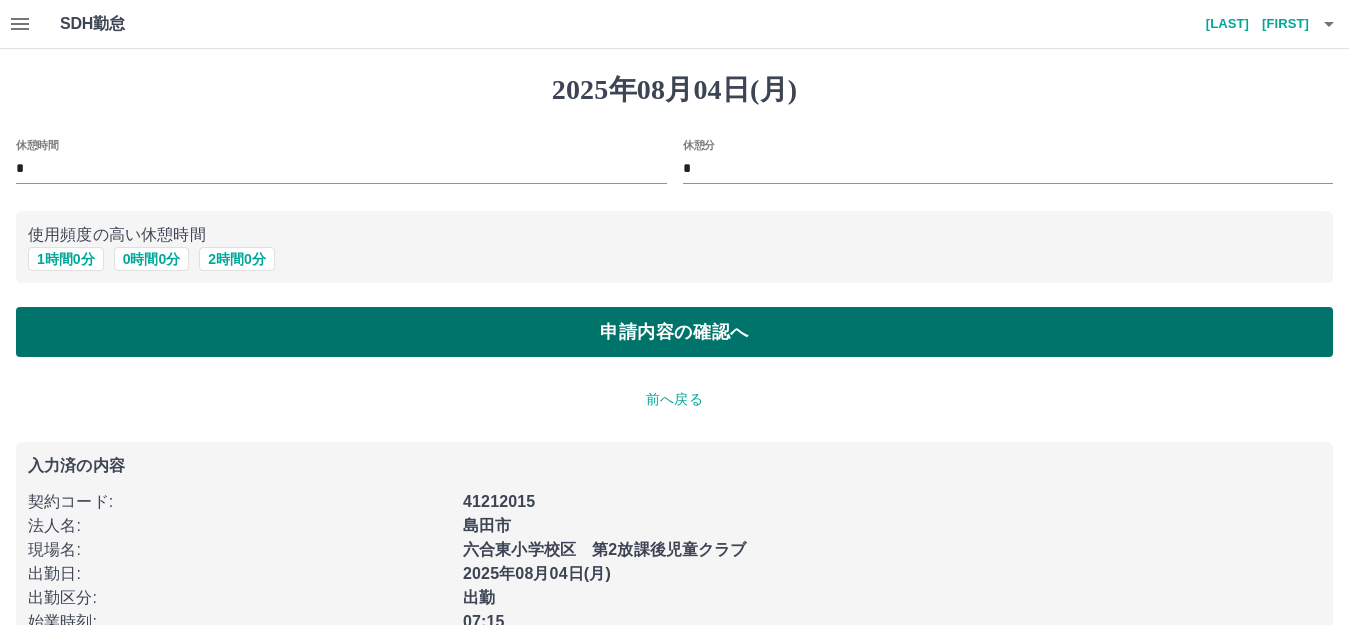 click on "申請内容の確認へ" at bounding box center [674, 332] 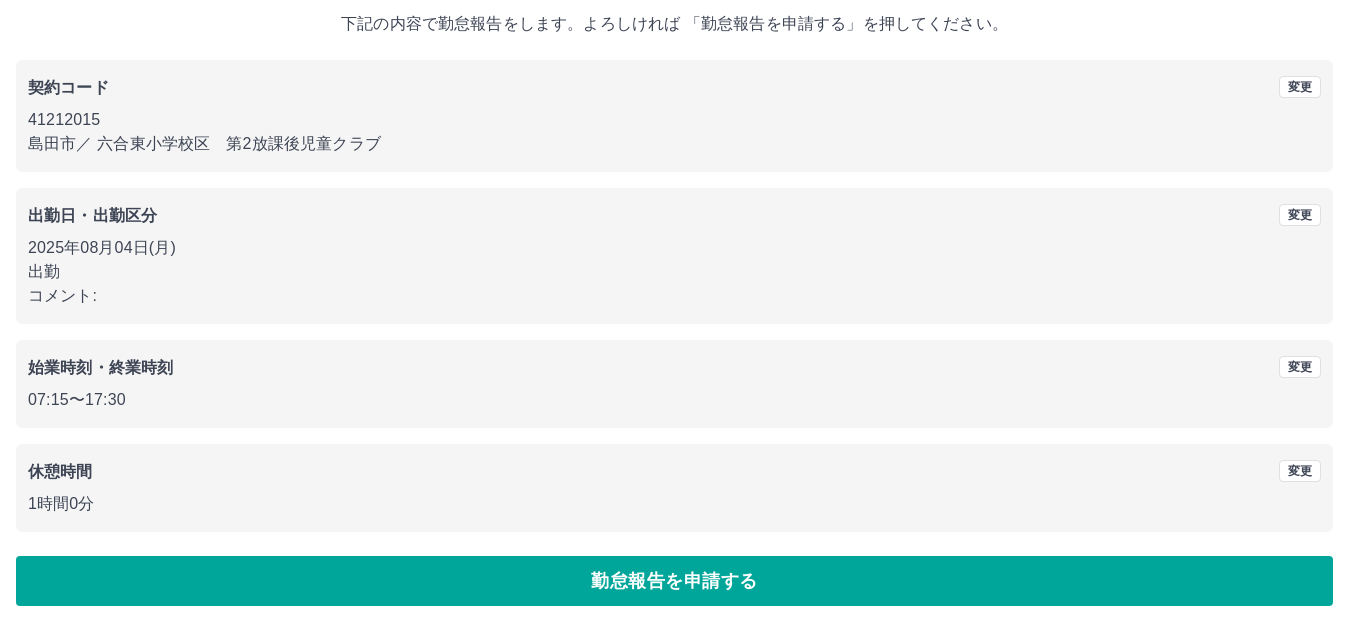 scroll, scrollTop: 124, scrollLeft: 0, axis: vertical 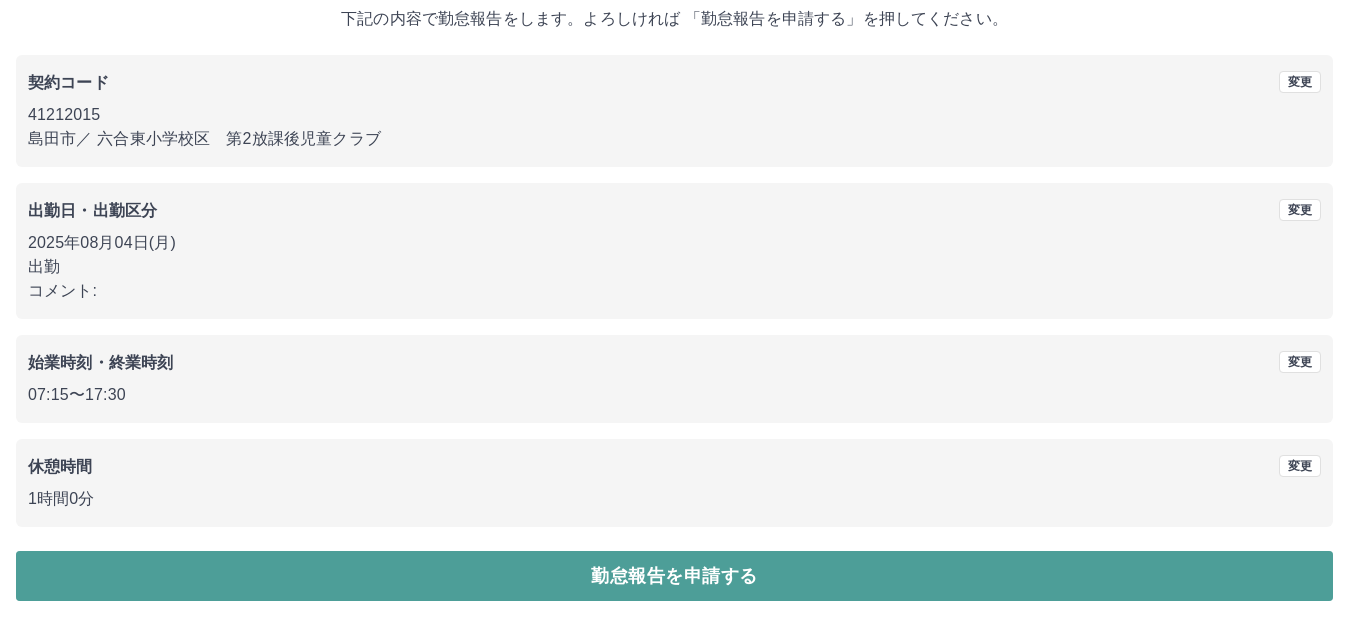 click on "勤怠報告を申請する" at bounding box center (674, 576) 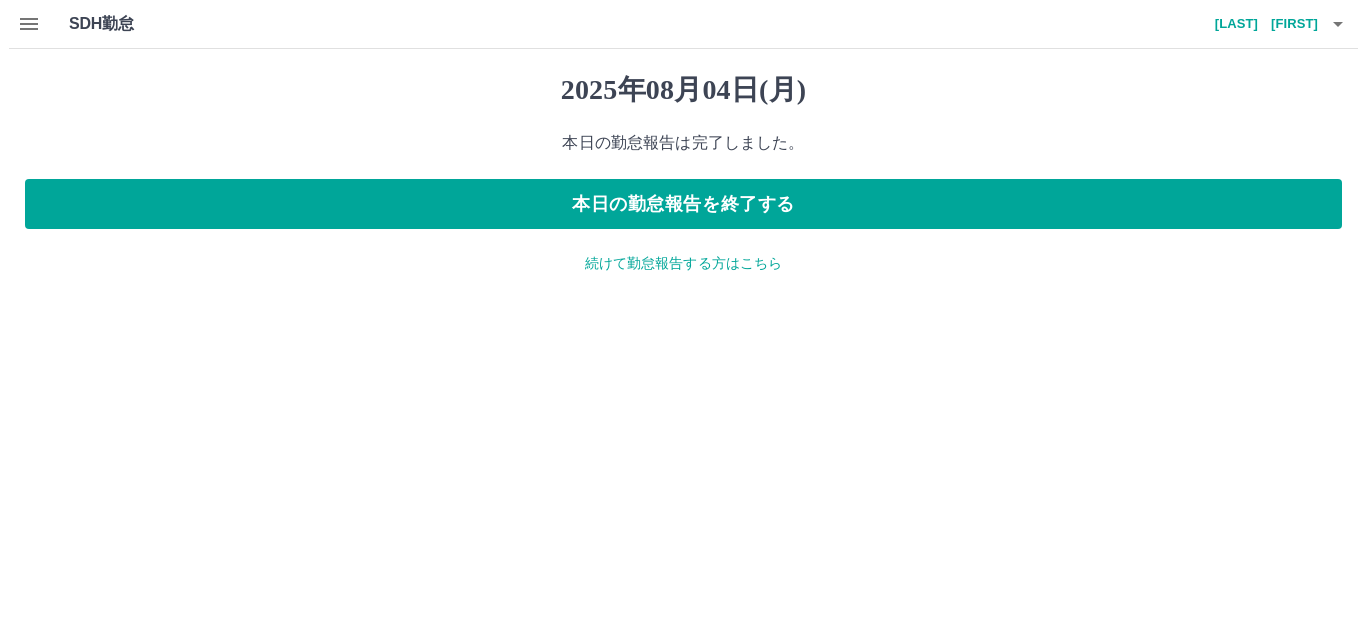 scroll, scrollTop: 0, scrollLeft: 0, axis: both 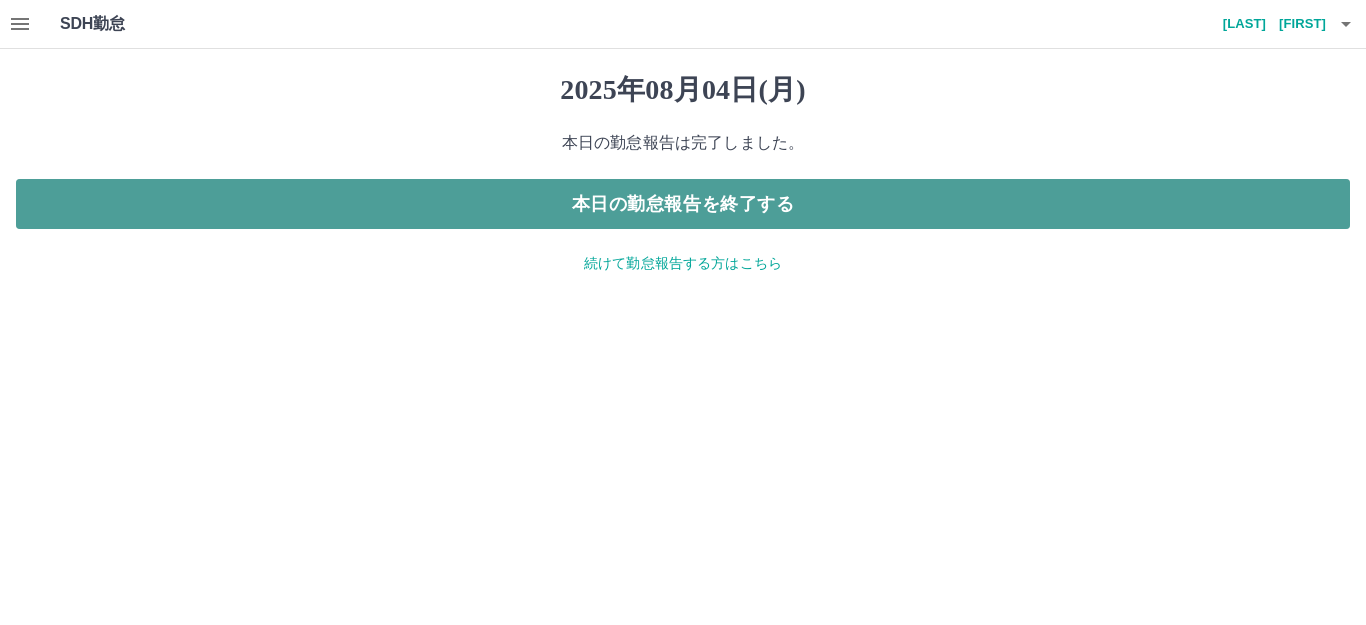 click on "本日の勤怠報告を終了する" at bounding box center [683, 204] 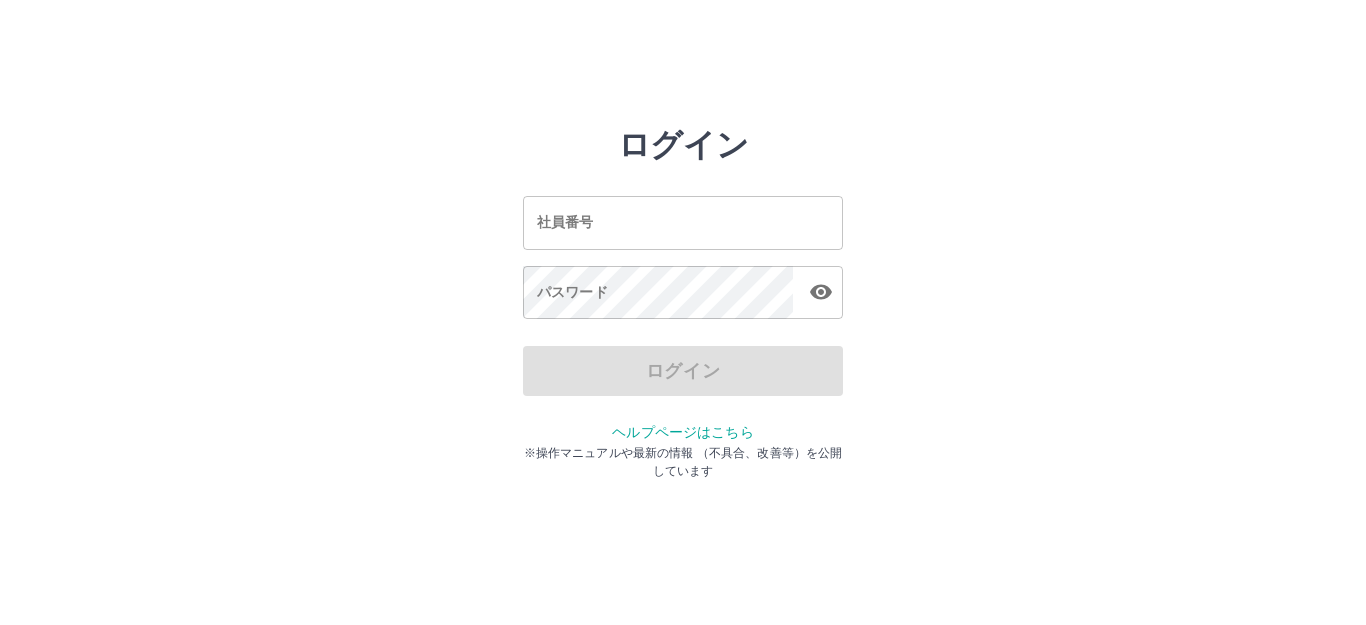 scroll, scrollTop: 0, scrollLeft: 0, axis: both 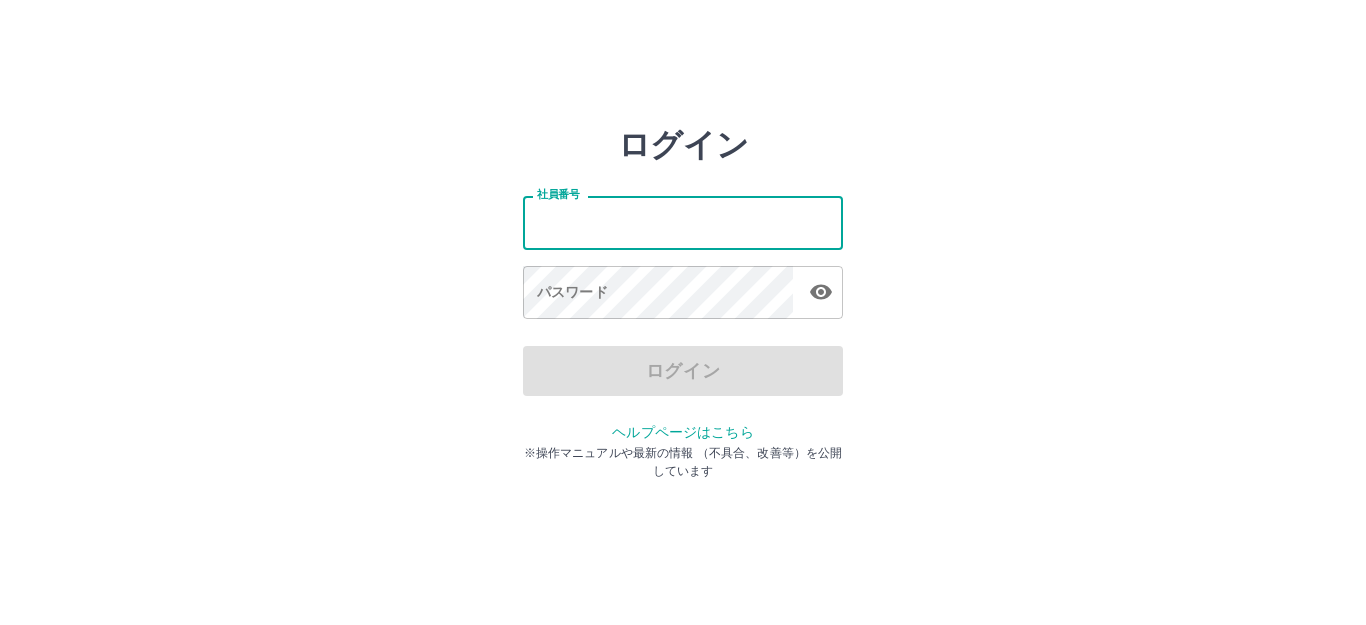 type on "*******" 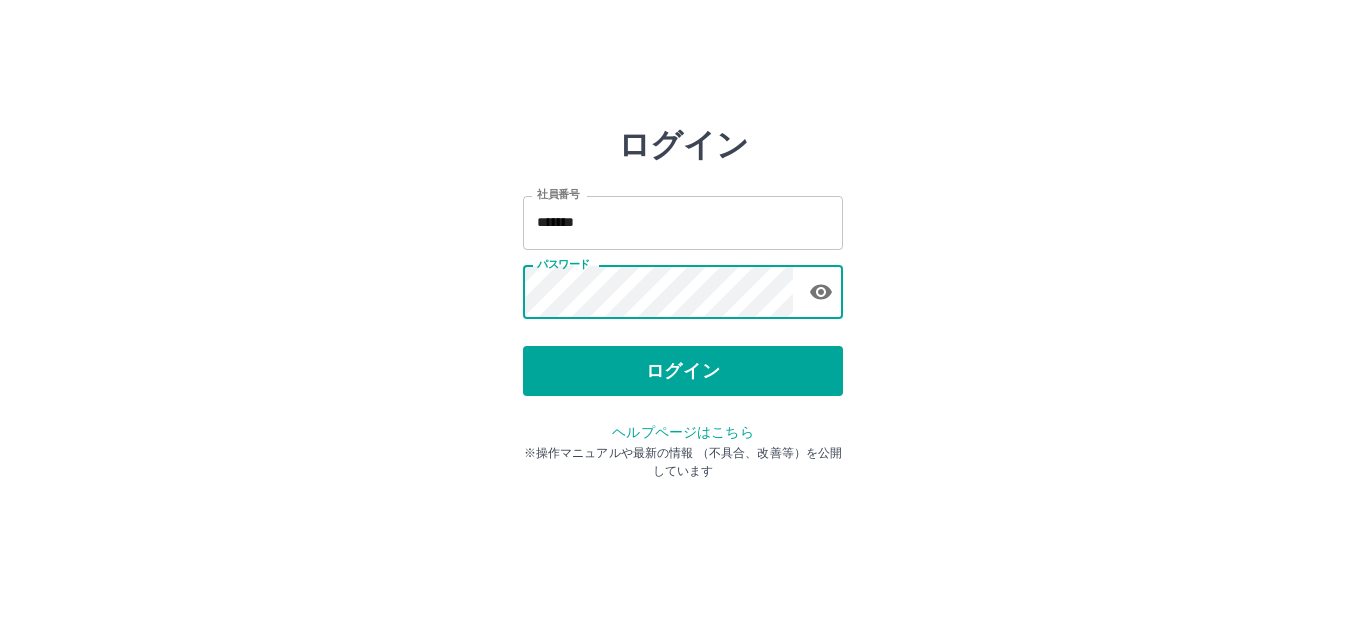 click on "ログイン" at bounding box center (683, 371) 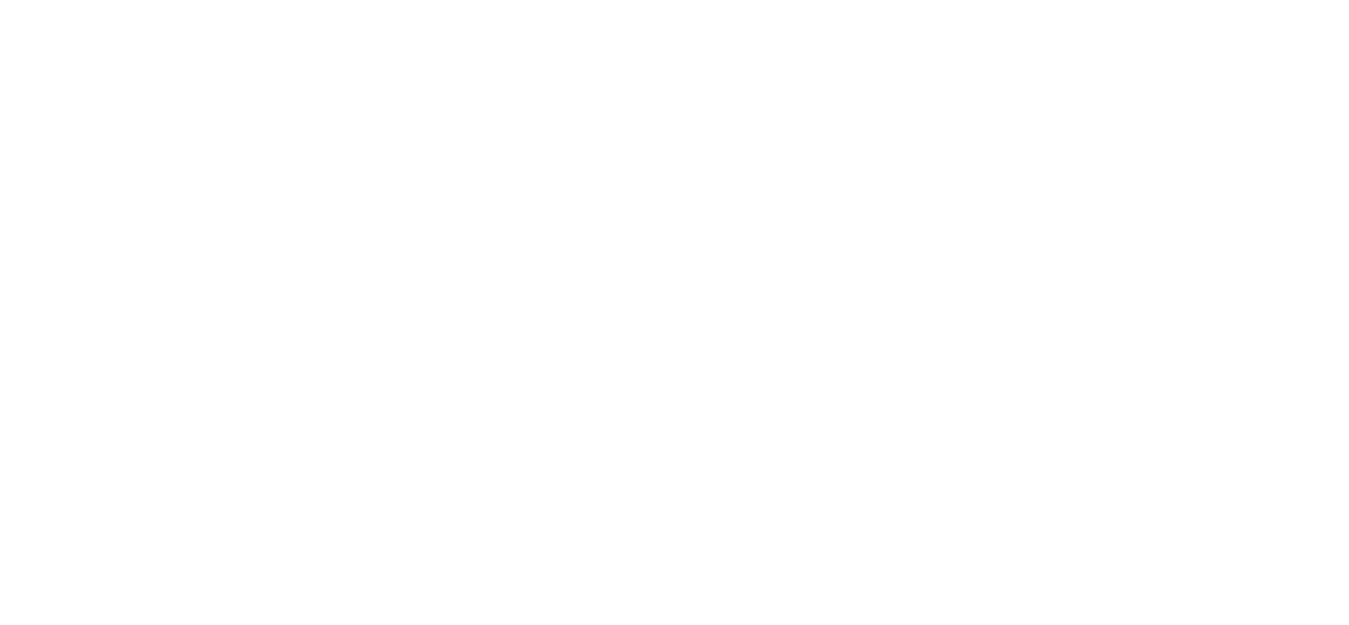 scroll, scrollTop: 0, scrollLeft: 0, axis: both 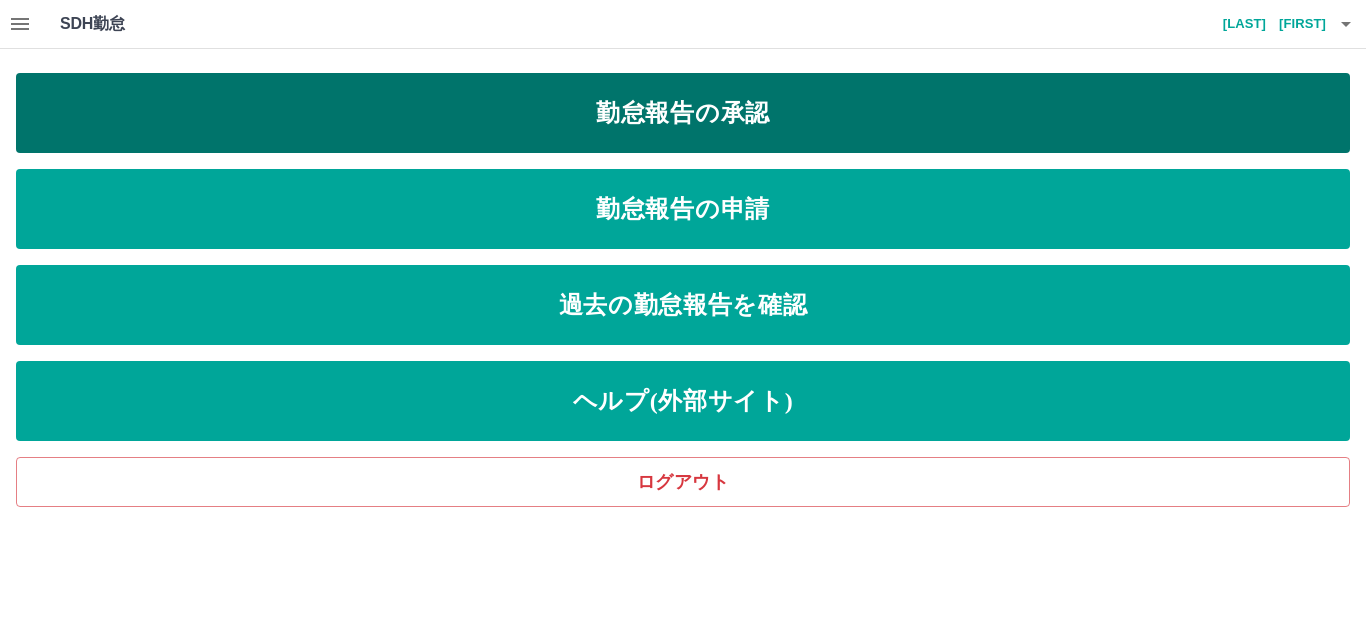 click on "勤怠報告の承認" at bounding box center (683, 113) 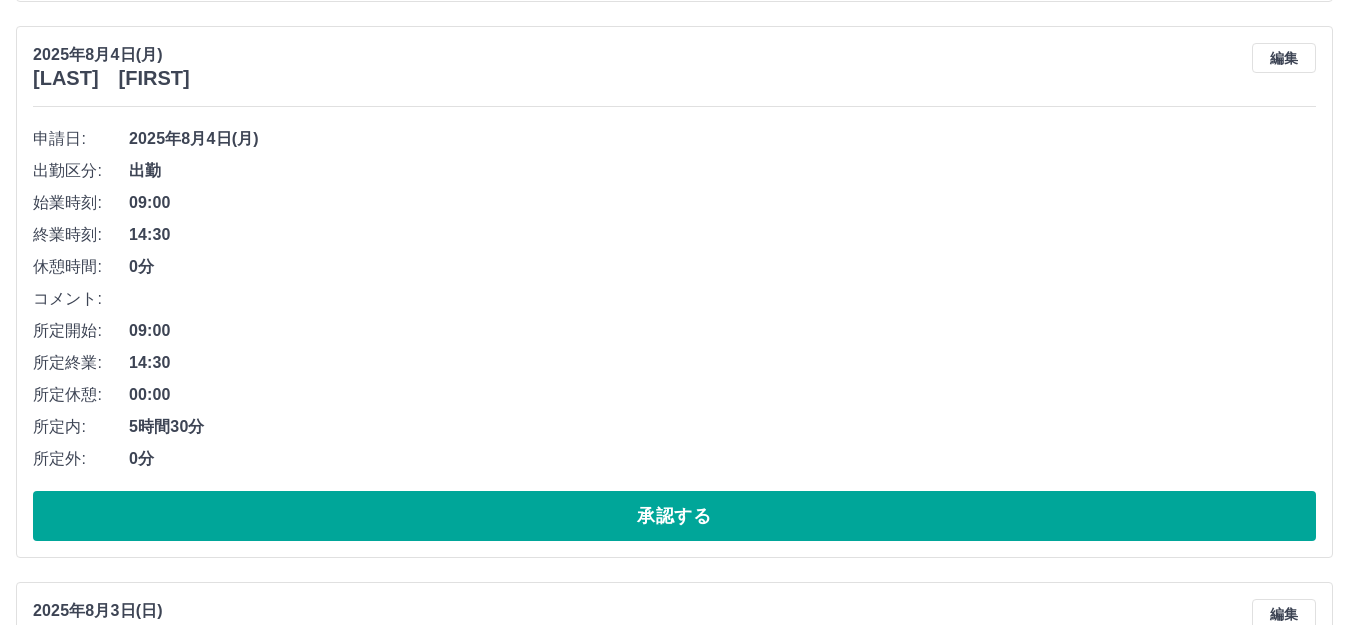 scroll, scrollTop: 800, scrollLeft: 0, axis: vertical 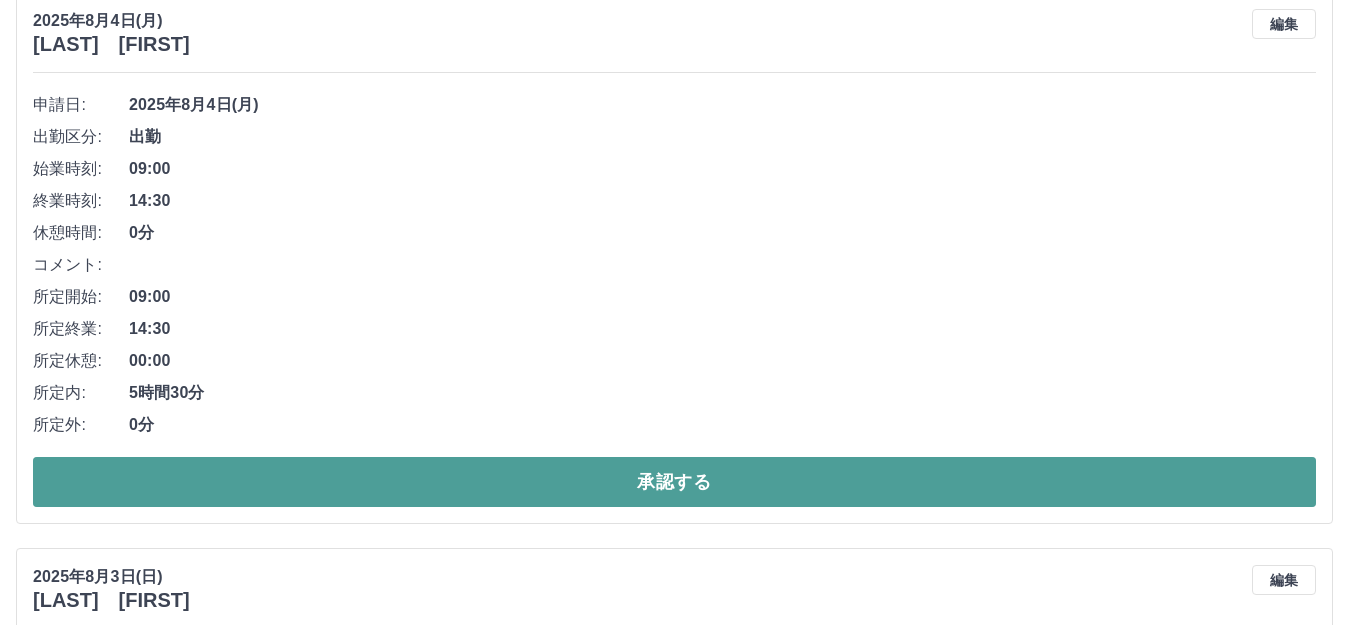 click on "承認する" at bounding box center (674, 482) 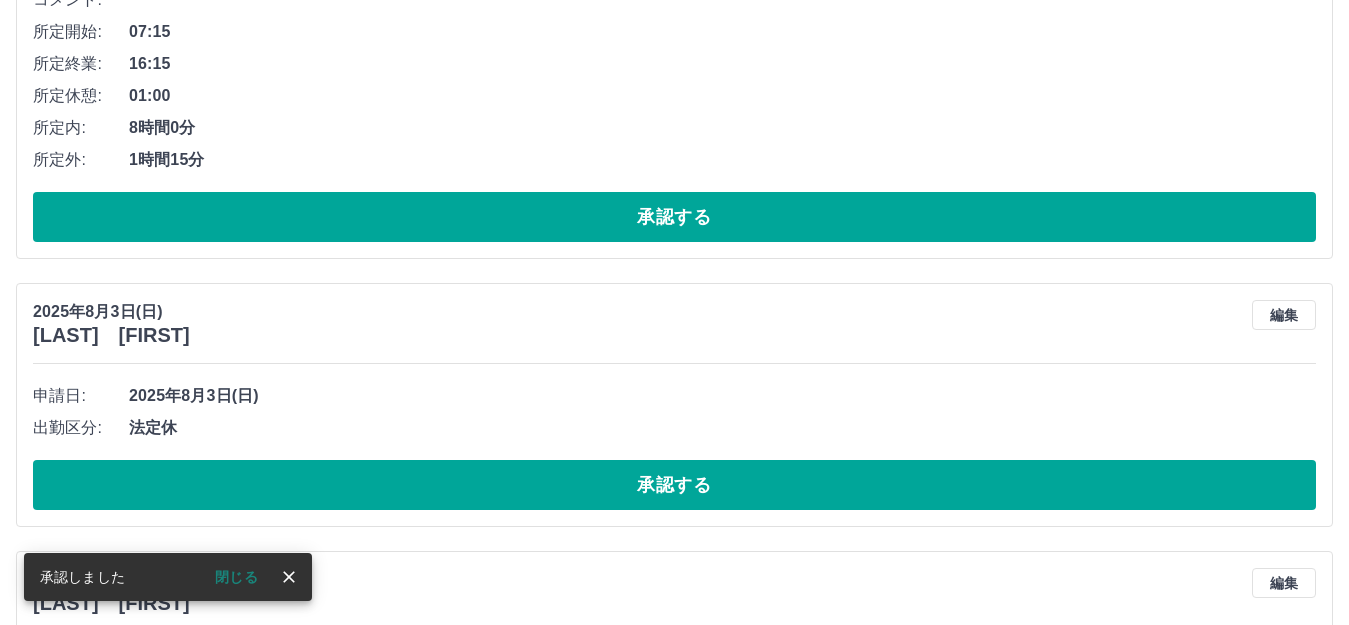 scroll, scrollTop: 544, scrollLeft: 0, axis: vertical 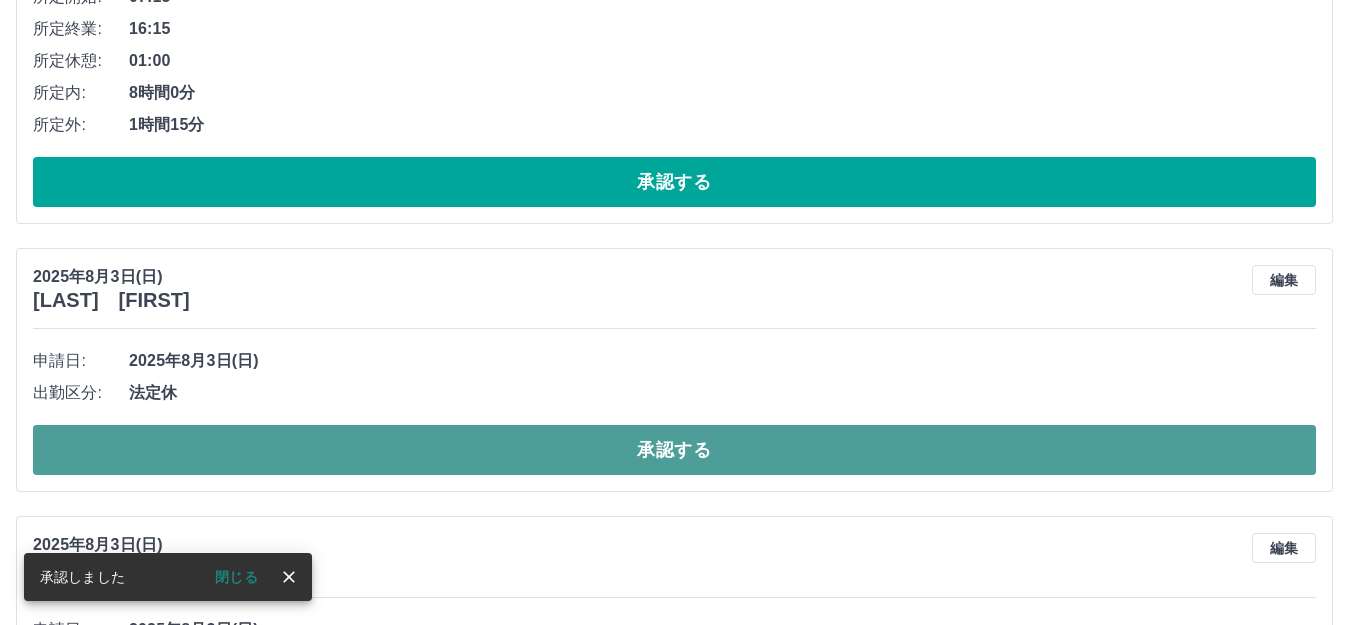 click on "承認する" at bounding box center [674, 450] 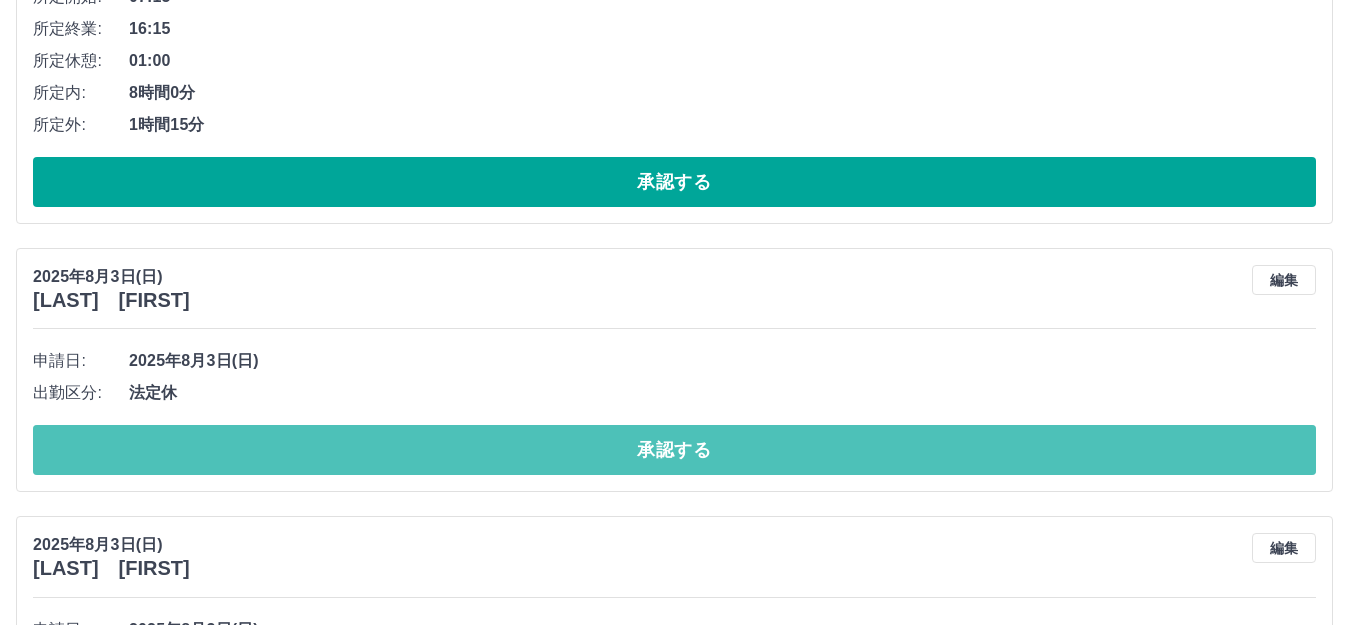 click on "承認する" at bounding box center (674, 450) 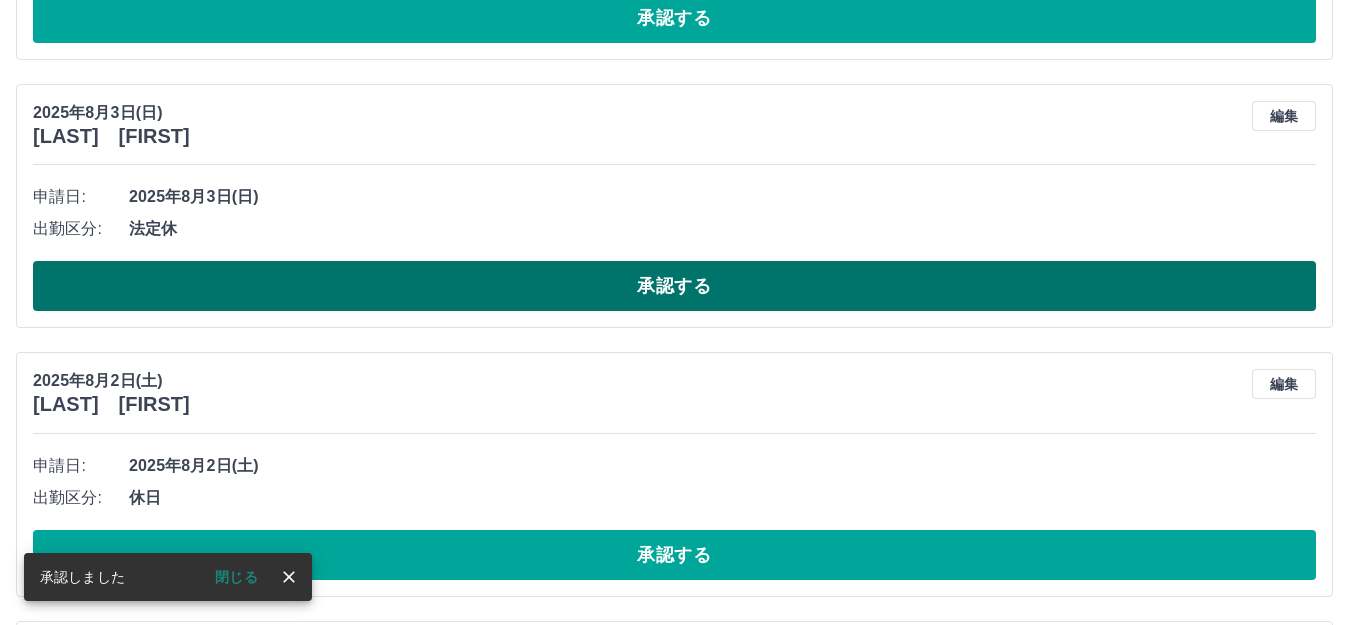 scroll, scrollTop: 744, scrollLeft: 0, axis: vertical 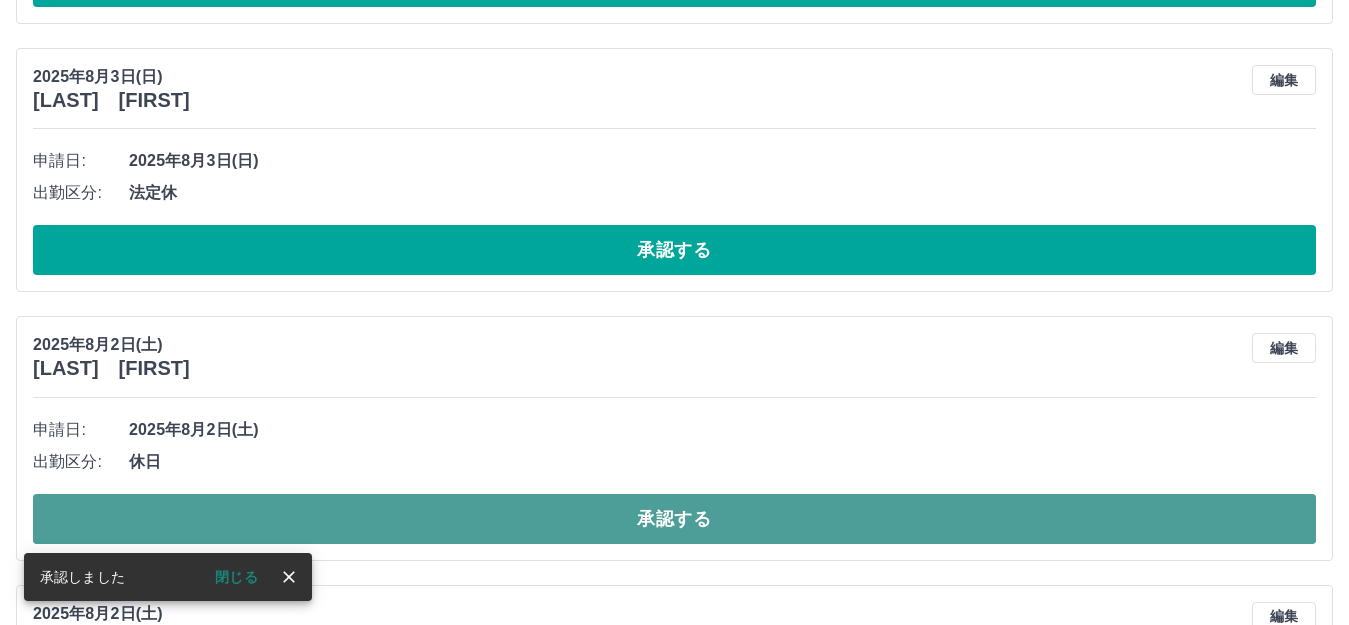 click on "承認する" at bounding box center (674, 519) 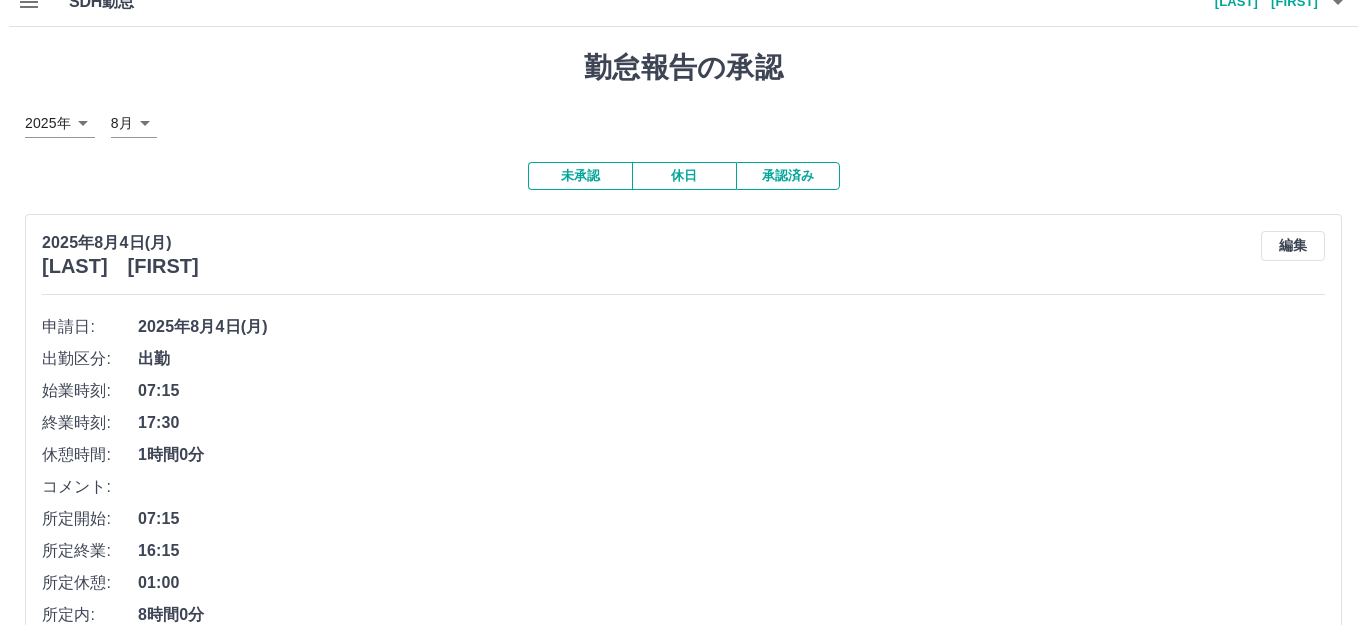 scroll, scrollTop: 0, scrollLeft: 0, axis: both 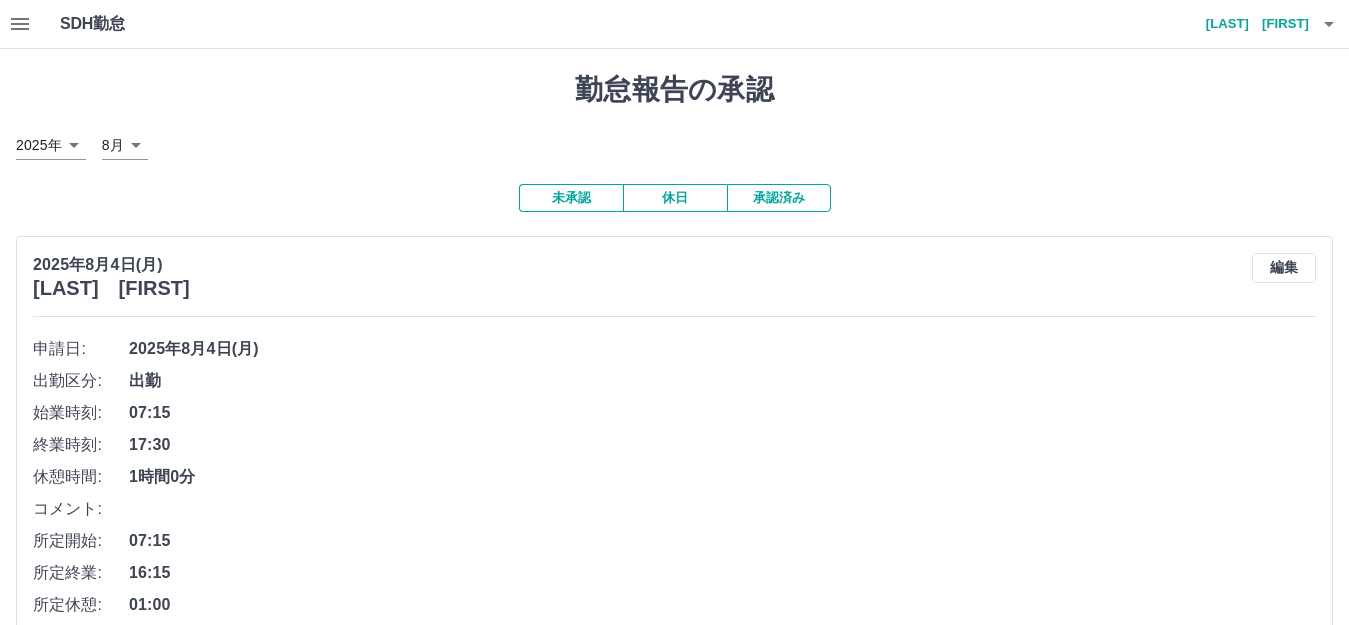 click on "酒井　美幸" at bounding box center [1249, 24] 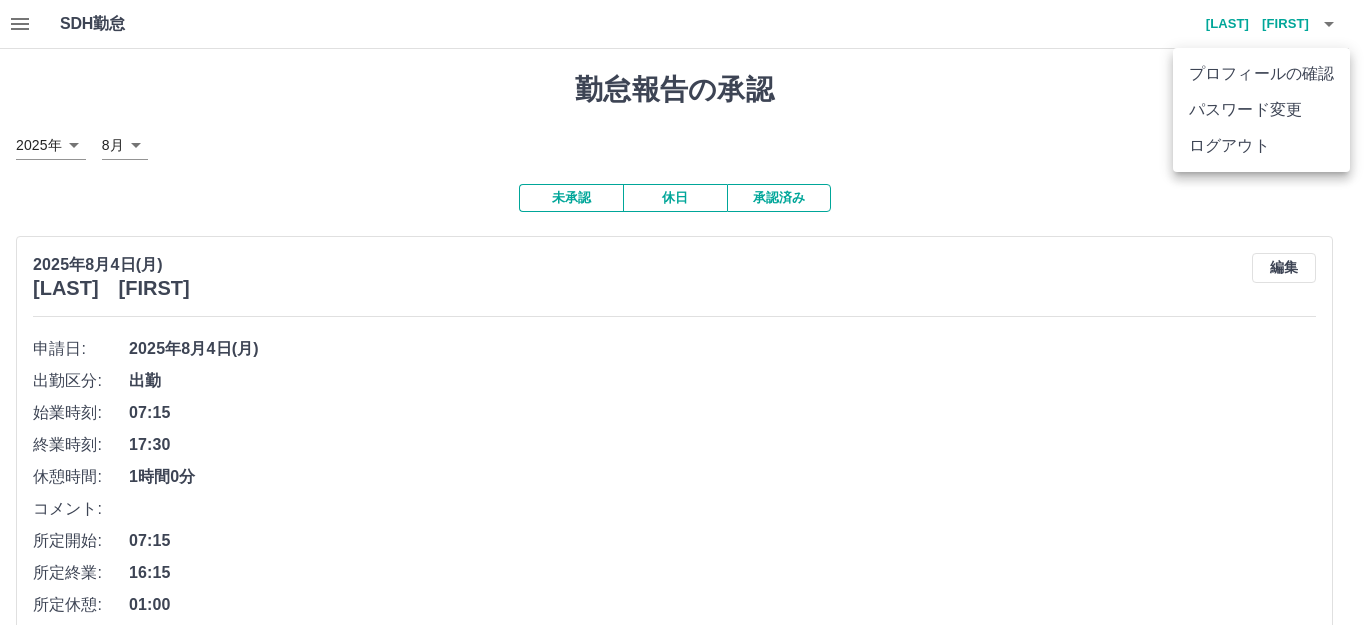 click on "ログアウト" at bounding box center (1261, 146) 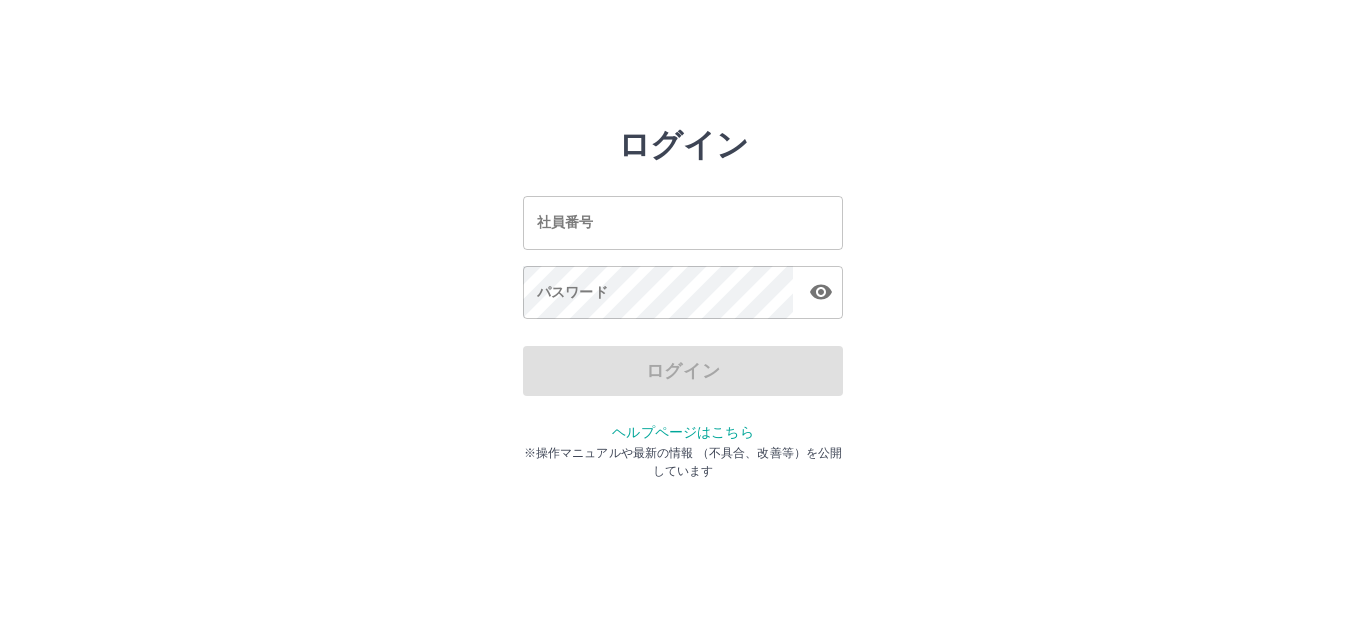 scroll, scrollTop: 0, scrollLeft: 0, axis: both 